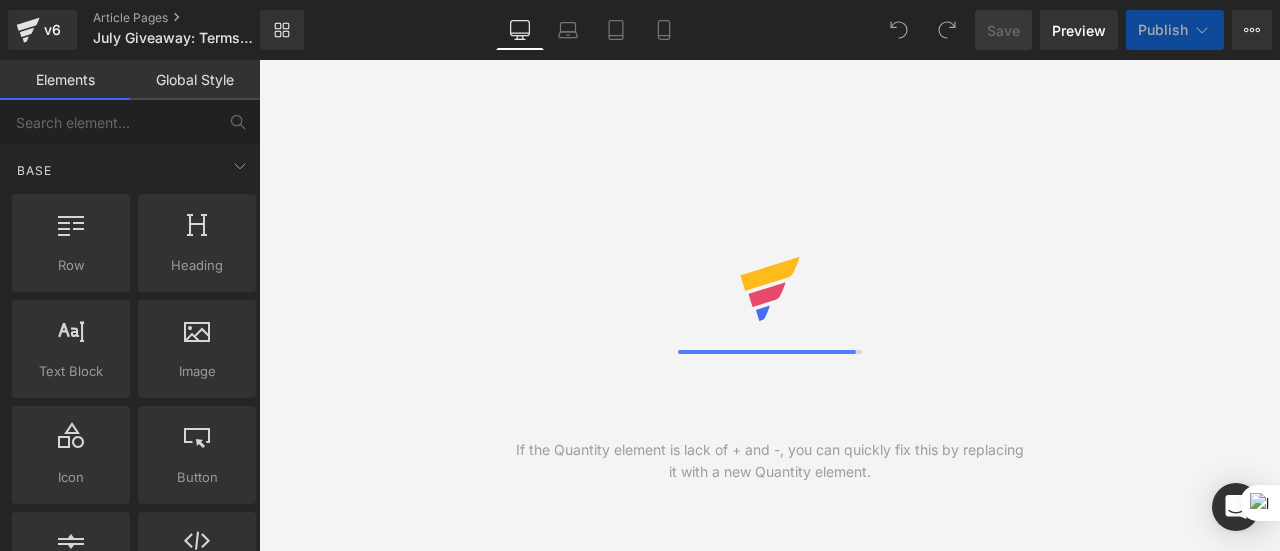 scroll, scrollTop: 0, scrollLeft: 0, axis: both 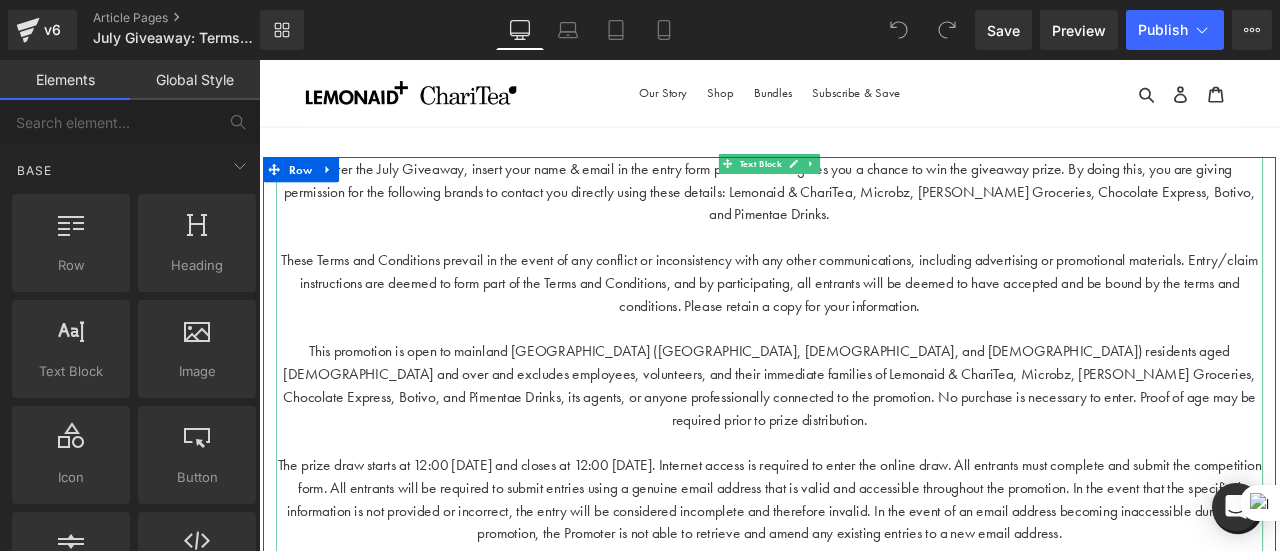 click at bounding box center (864, 269) 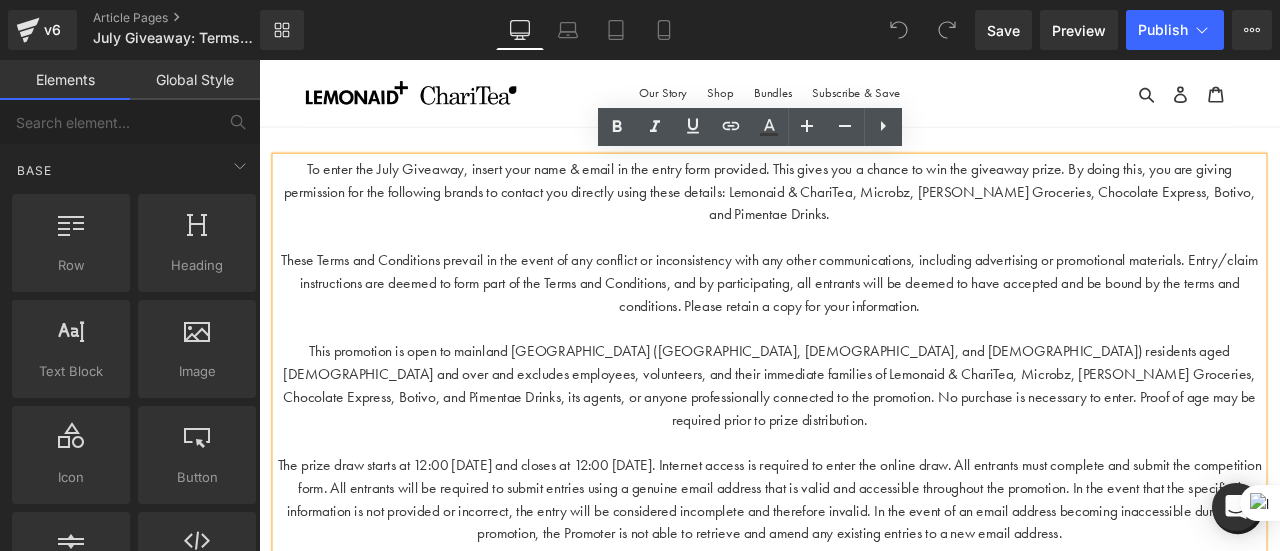 click on "To enter the July Giveaway, insert your name & email in the entry form provided. This gives you a chance to win the giveaway prize. By doing this, you are giving permission for the following brands to contact you directly using these details: Lemonaid & ChariTea, Microbz, LEON Groceries, Chocolate Express, Botivo, and Pimentae Drinks.  These Terms and Conditions prevail in the event of any conflict or inconsistency with any other communications, including advertising or promotional materials. Entry/claim instructions are deemed to form part of the Terms and Conditions, and by participating, all entrants will be deemed to have accepted and be bound by the terms and conditions. Please retain a copy for your information. Neither the Promoters nor the promotional parties assume any responsibility or liability for: a. Any incorrect, inaccurate, faulty, or failed electronic data transmissions. c. Inaccessibility or unavailability of the Internet. d. Prize damaged in transit. Data Protection & Privacy" at bounding box center (864, 1053) 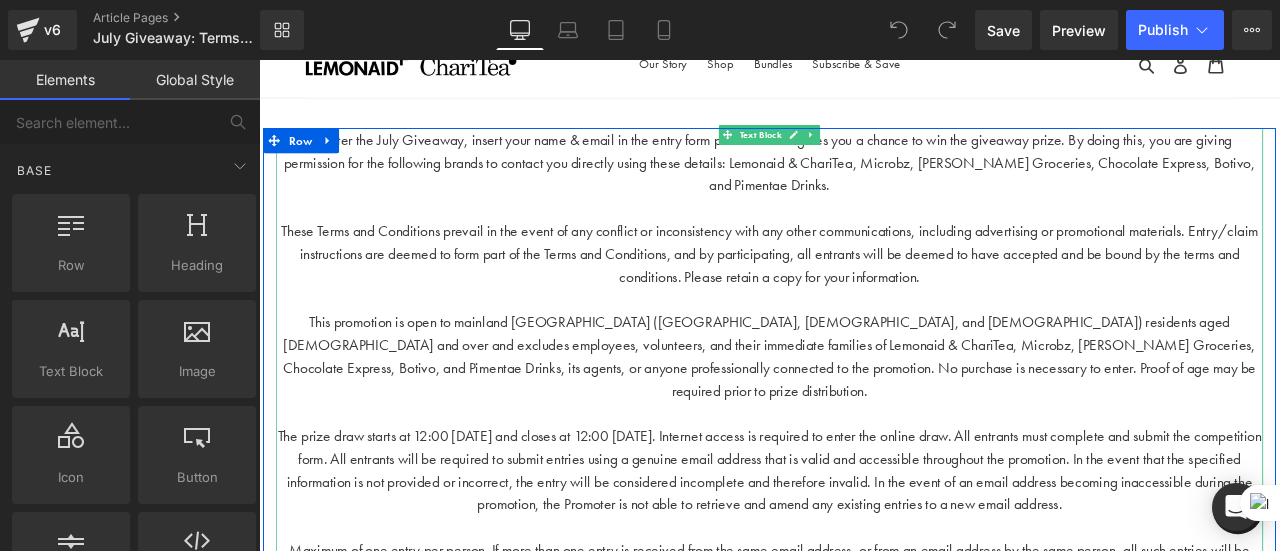 scroll, scrollTop: 35, scrollLeft: 0, axis: vertical 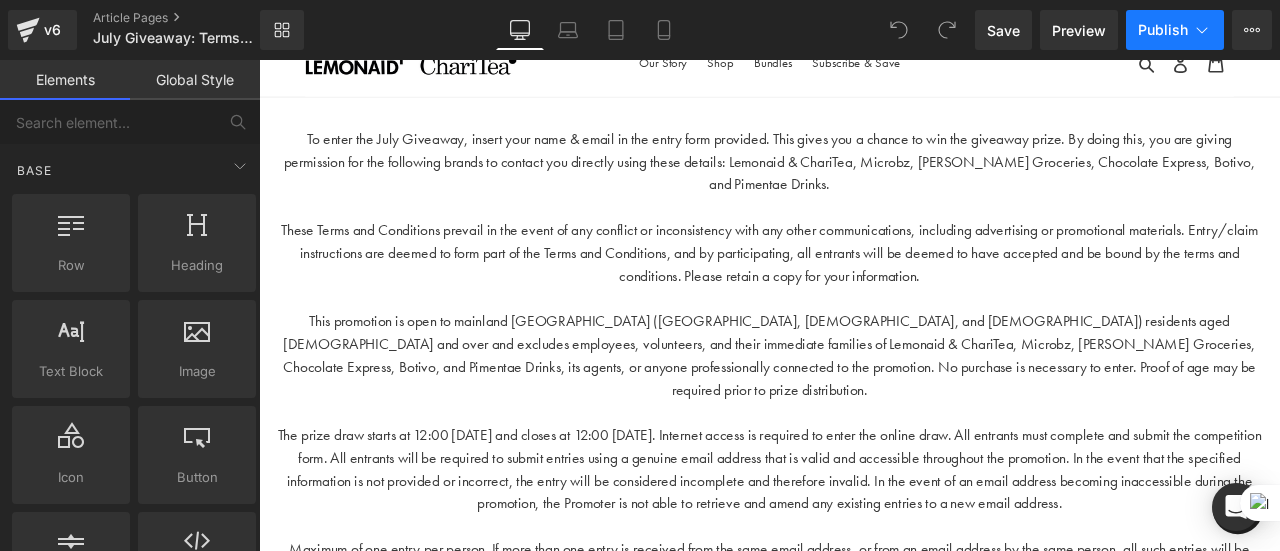 click on "Publish" at bounding box center (1163, 30) 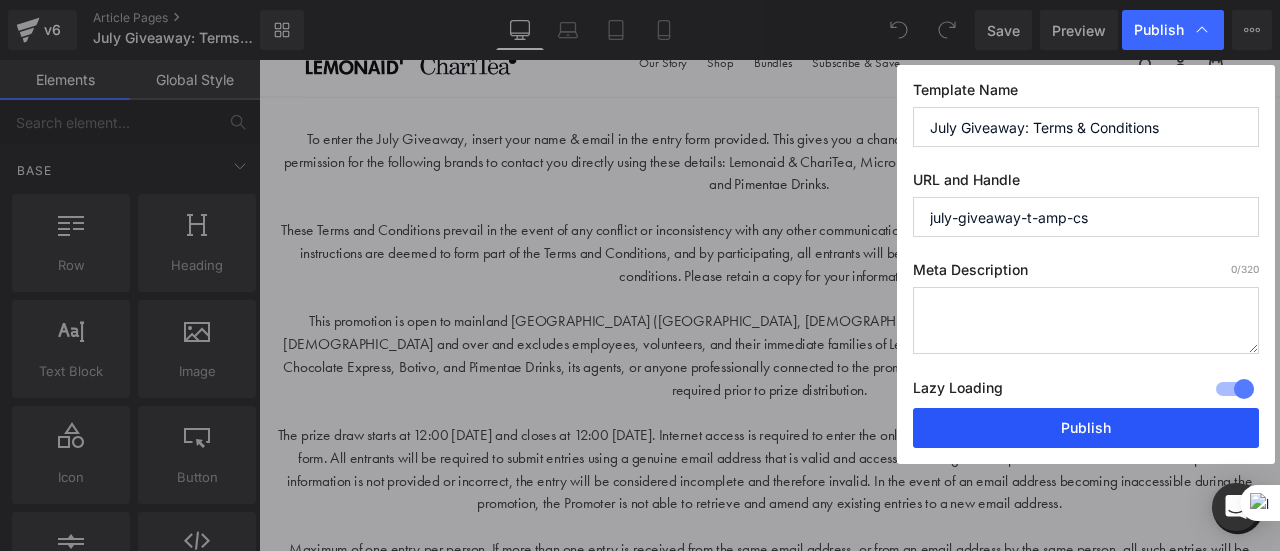 click on "Publish" at bounding box center (1086, 428) 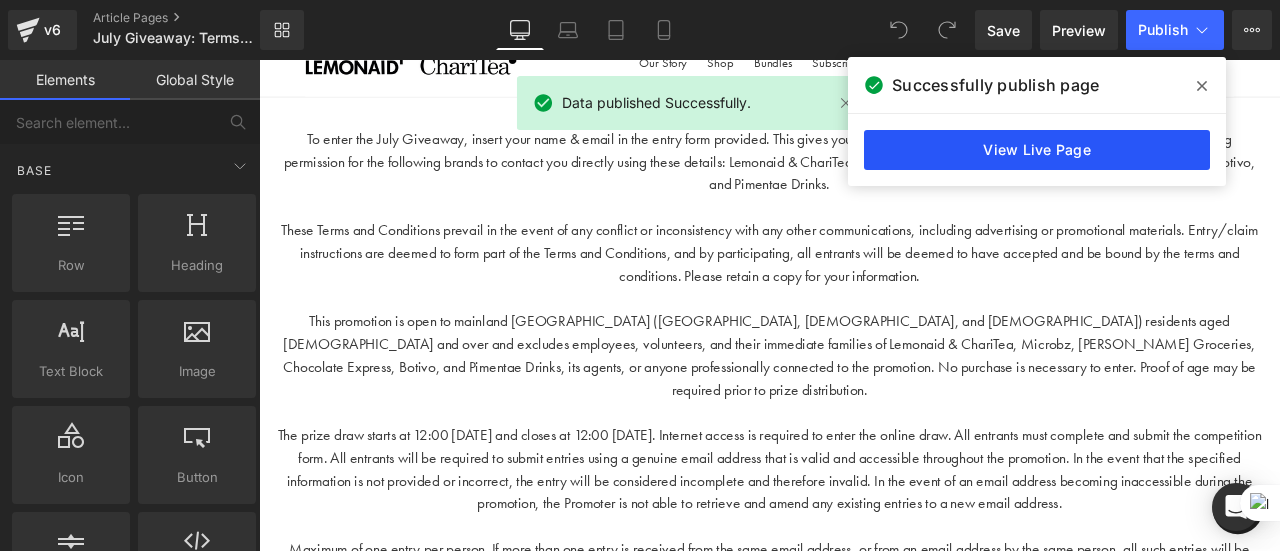 click on "View Live Page" at bounding box center (1037, 150) 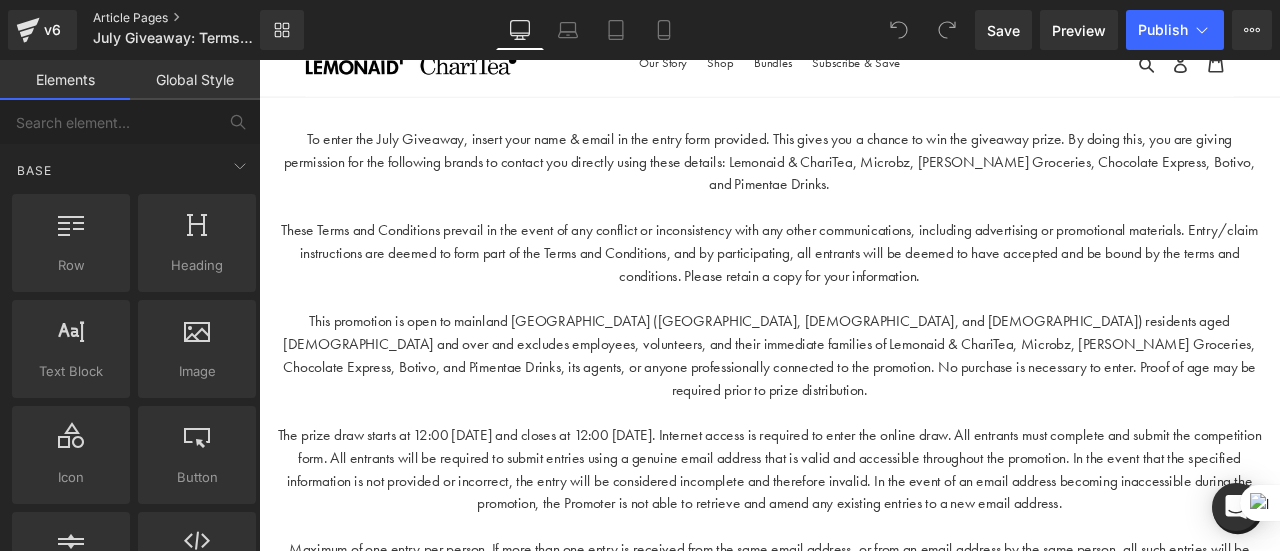 click on "Article Pages" at bounding box center (193, 18) 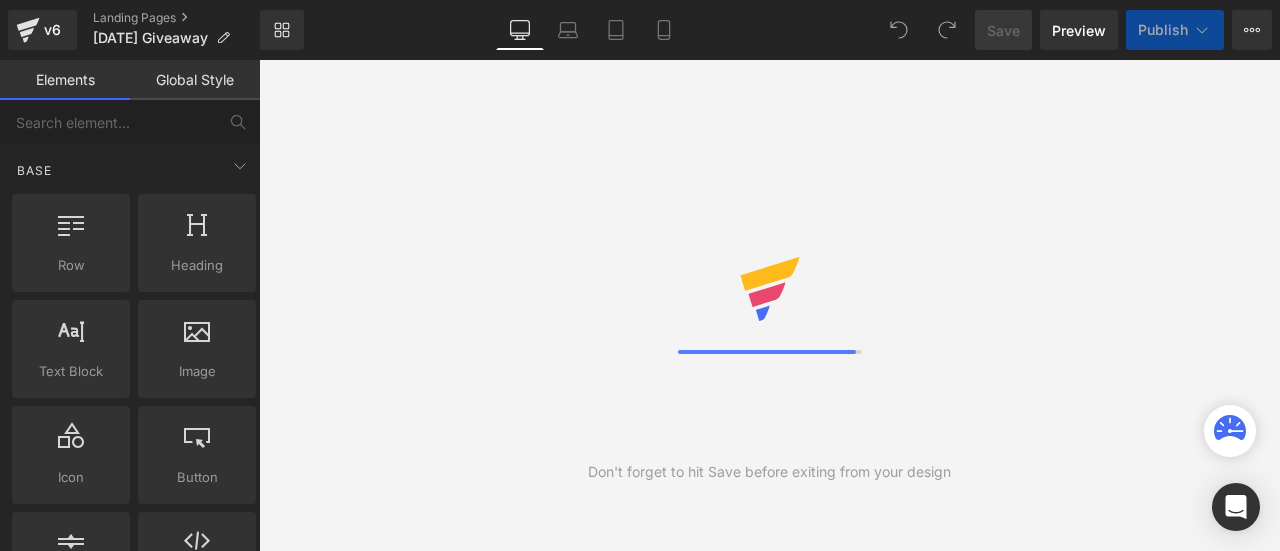 scroll, scrollTop: 0, scrollLeft: 0, axis: both 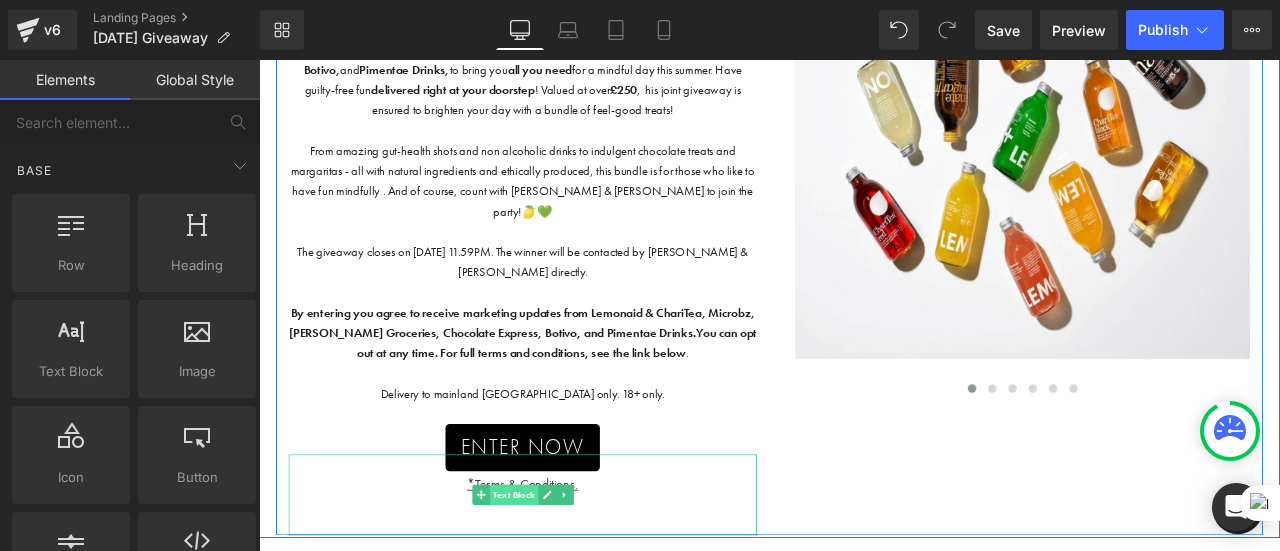 click on "Text Block" at bounding box center (561, 575) 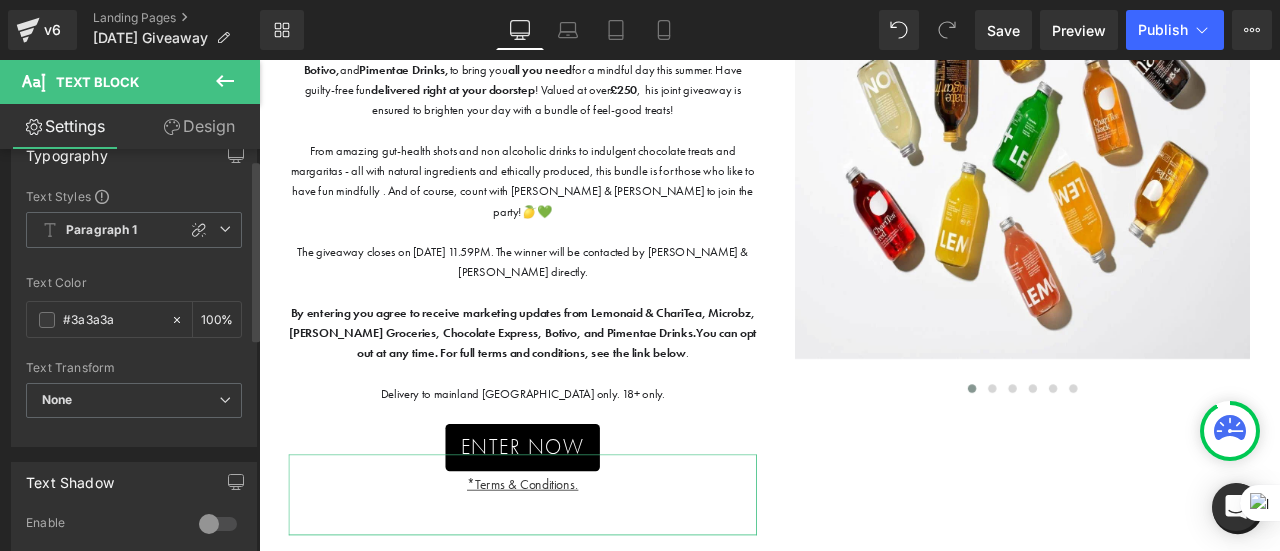 scroll, scrollTop: 0, scrollLeft: 0, axis: both 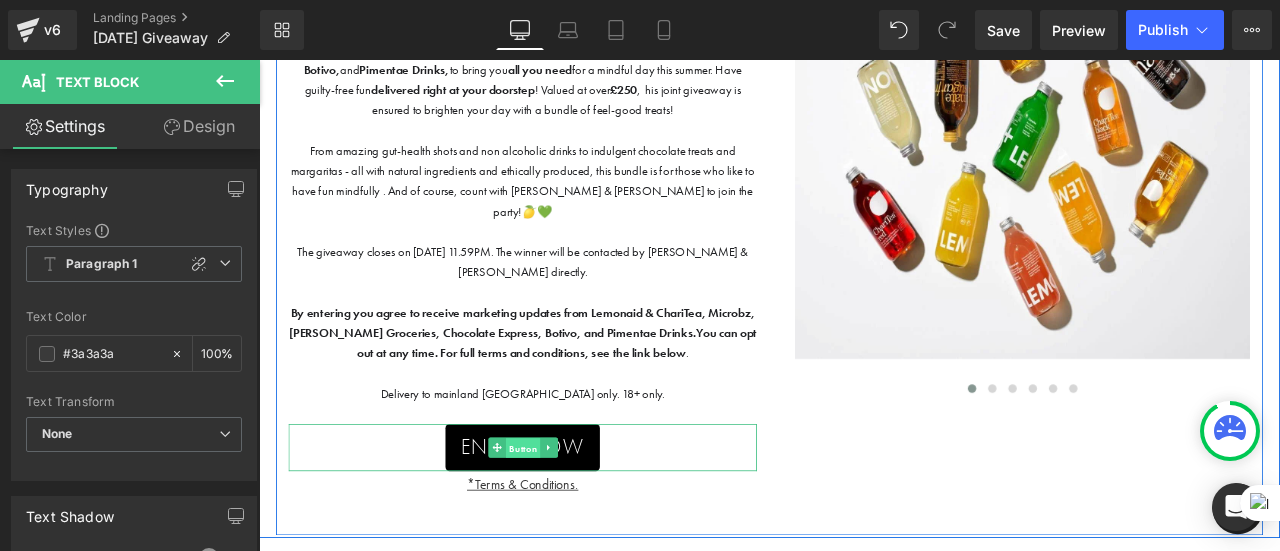 click on "Button" at bounding box center [571, 519] 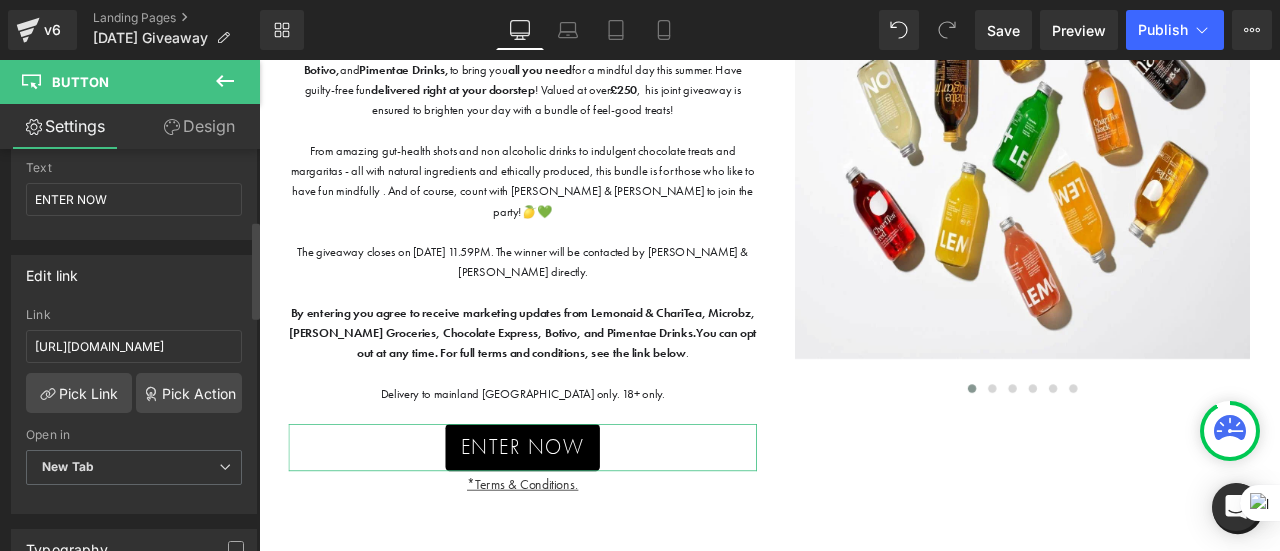 scroll, scrollTop: 309, scrollLeft: 0, axis: vertical 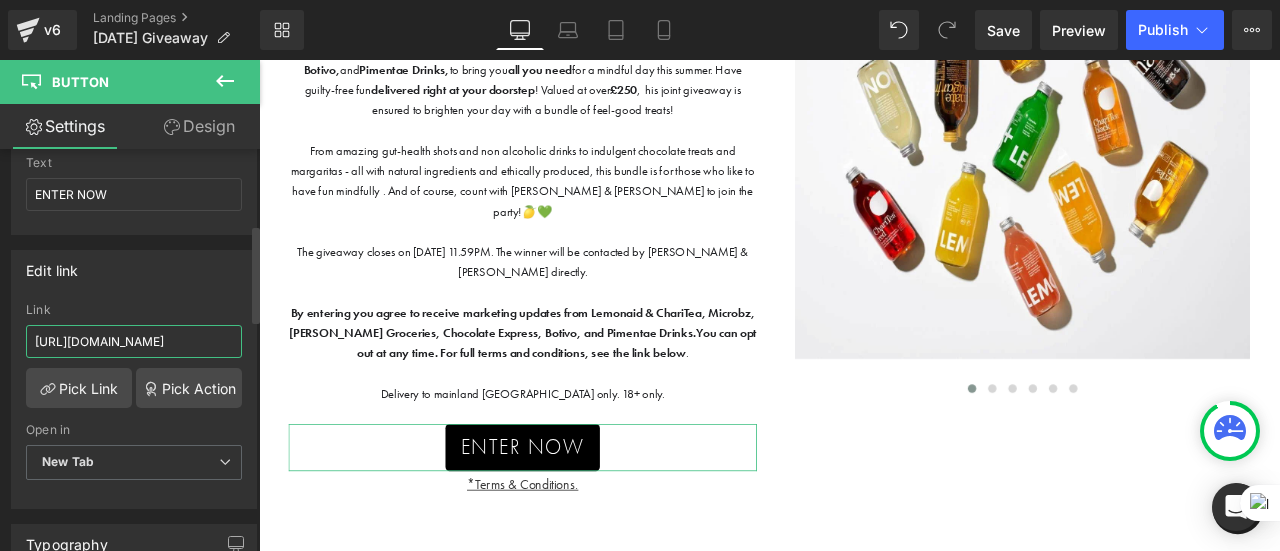 click on "https://forms.gle/N6ZRT7hxSJ7ubpnn7" at bounding box center (134, 341) 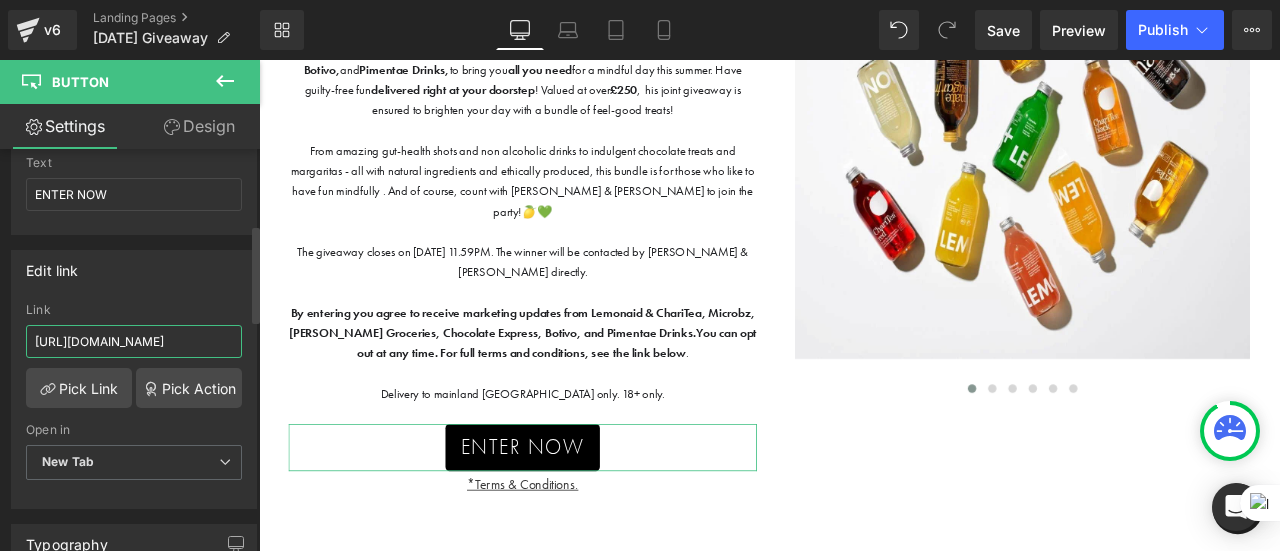 click on "https://forms.gle/N6ZRT7hxSJ7ubpnn7" at bounding box center [134, 341] 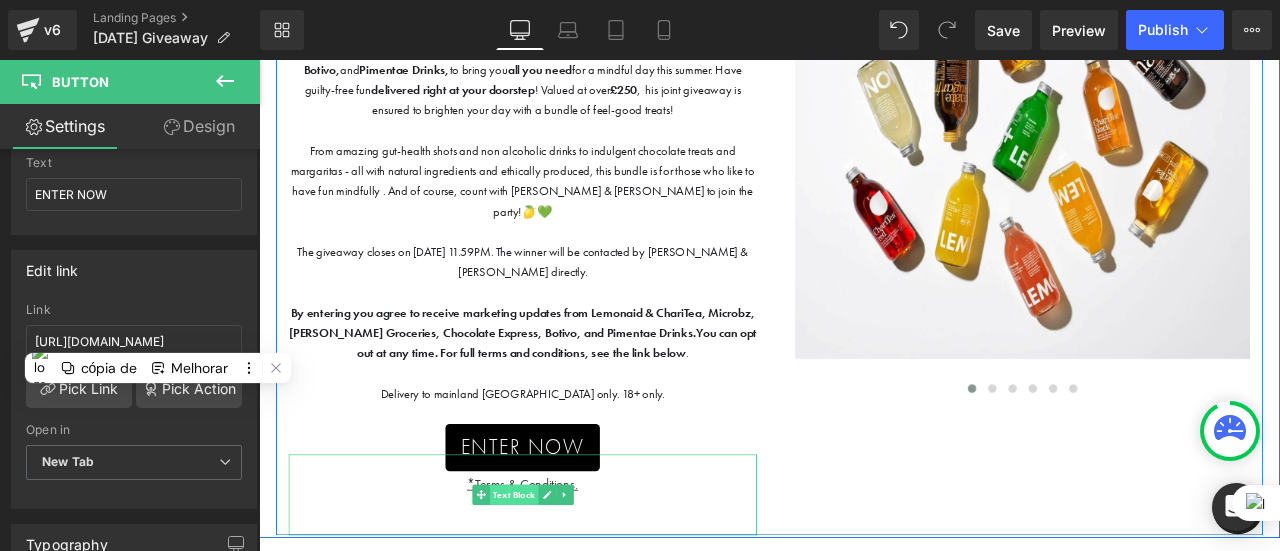 click on "Text Block" at bounding box center [561, 575] 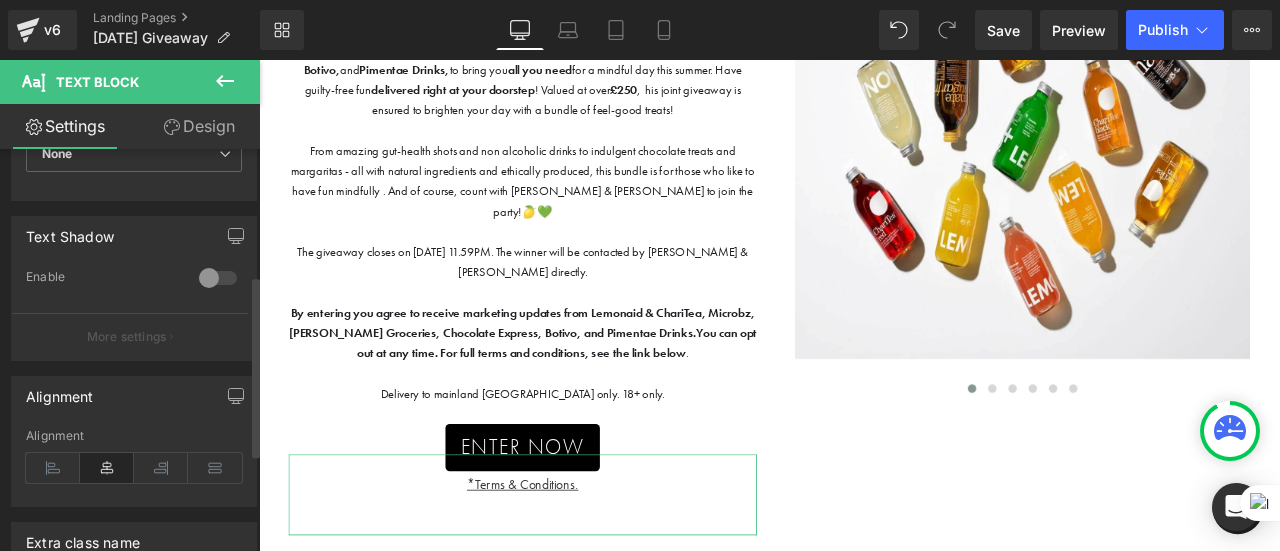 scroll, scrollTop: 280, scrollLeft: 0, axis: vertical 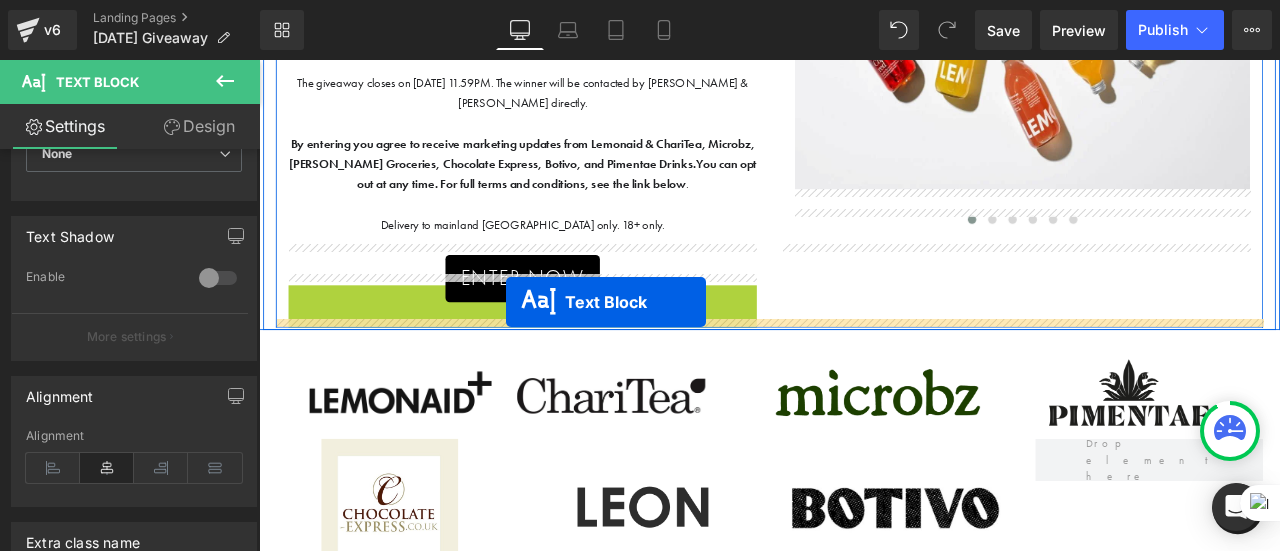 drag, startPoint x: 518, startPoint y: 559, endPoint x: 552, endPoint y: 347, distance: 214.7091 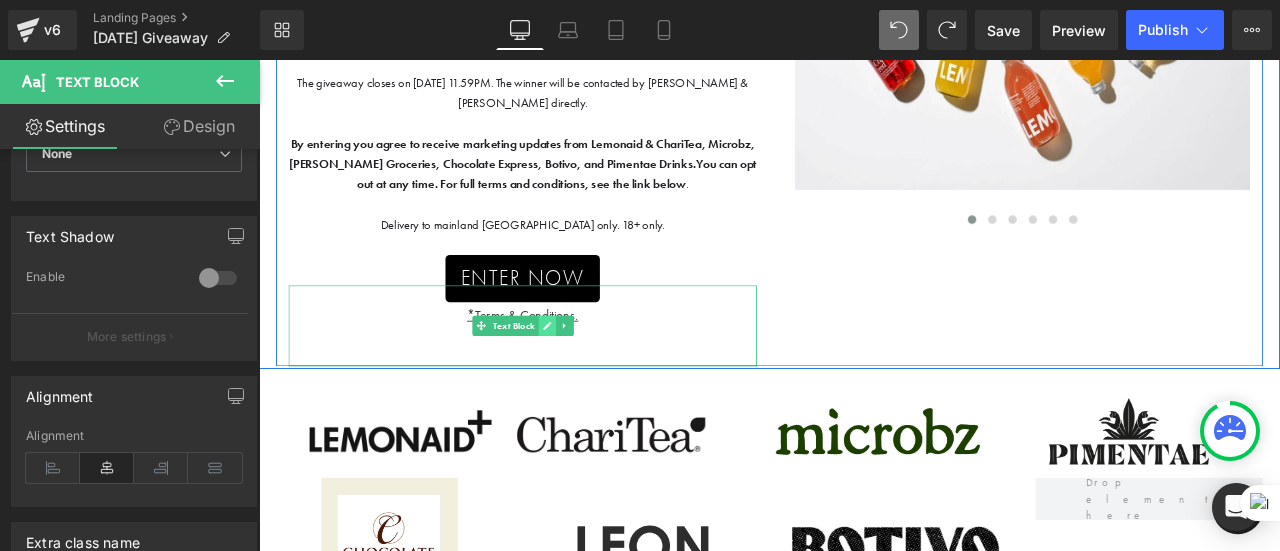 click 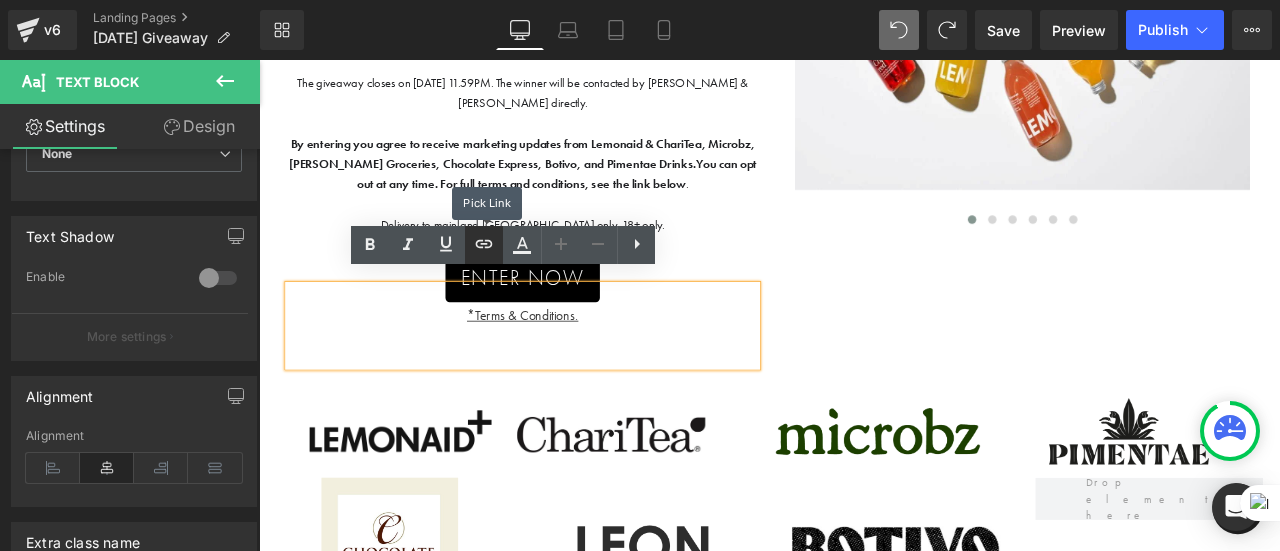 click 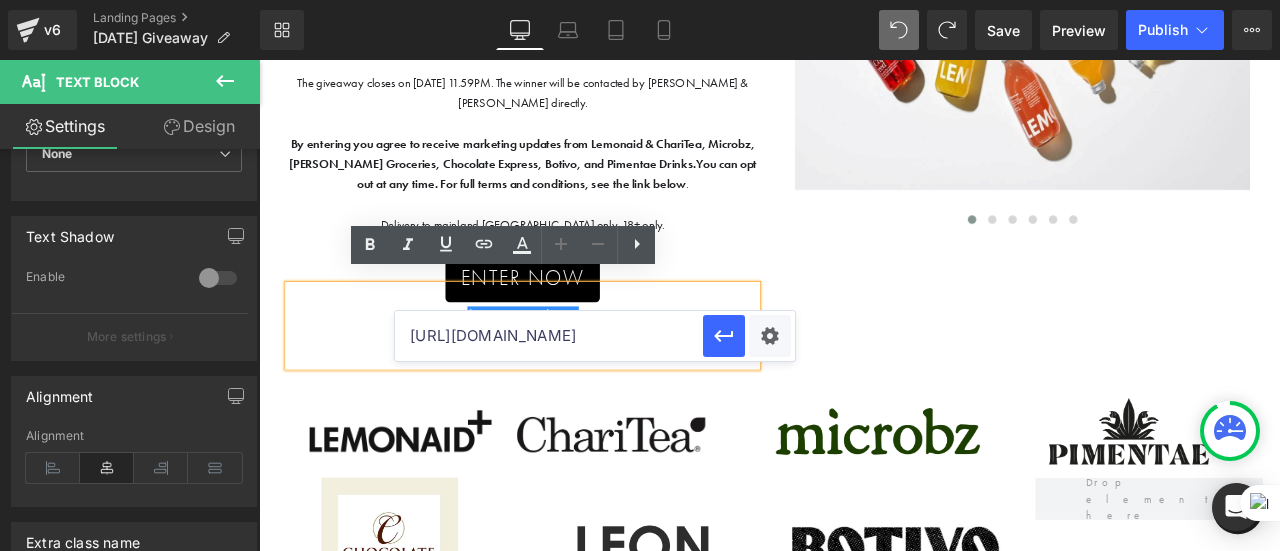 click on "https://drinkinghelps.co.uk/blogs/news/summer-giveaway-t-amp-cs?_ab=0&key=1749648294446" at bounding box center (549, 336) 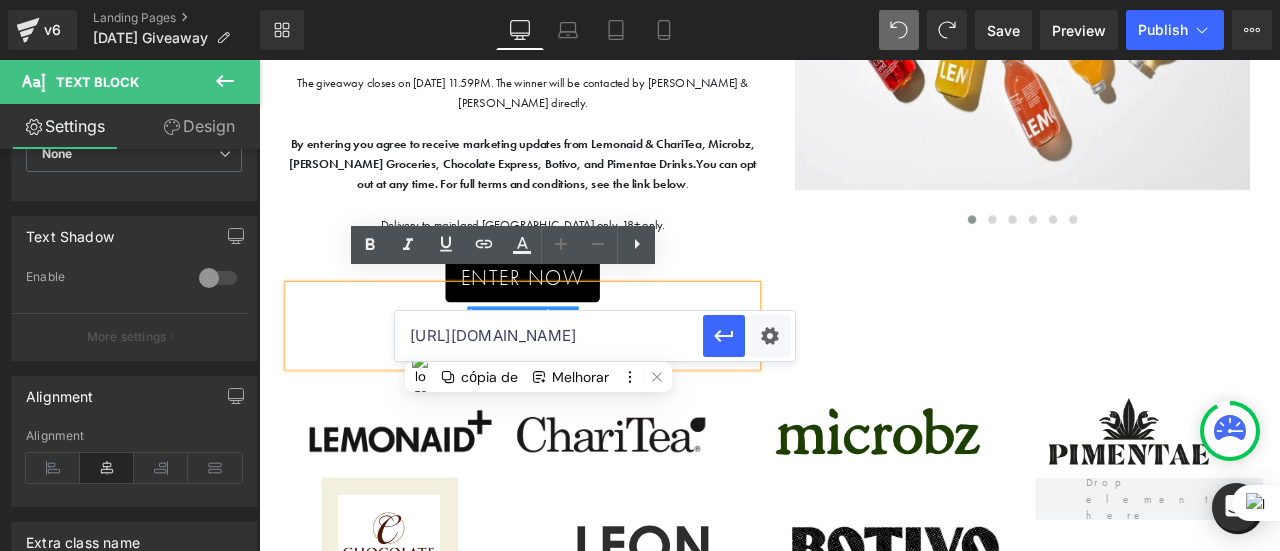 click on "https://drinkinghelps.co.uk/blogs/news/summer-giveaway-t-amp-cs?_ab=0&key=1749648294446" at bounding box center (549, 336) 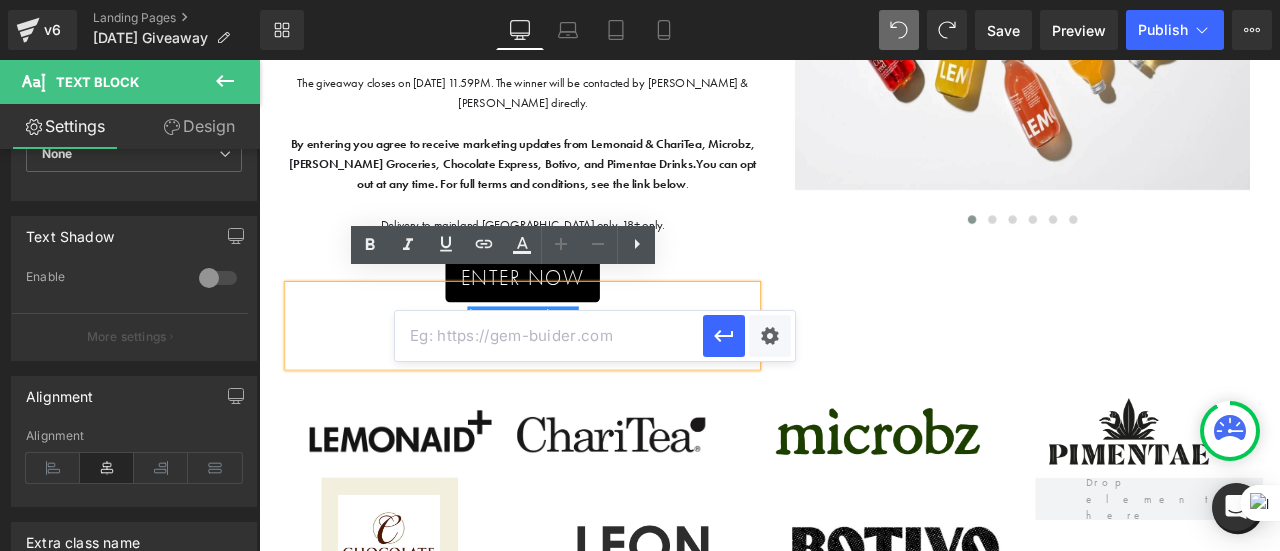 paste on "https://drinkinghelps.co.uk/blogs/news/july-giveaway-t-amp-cs?_ab=0&key=1753092932752" 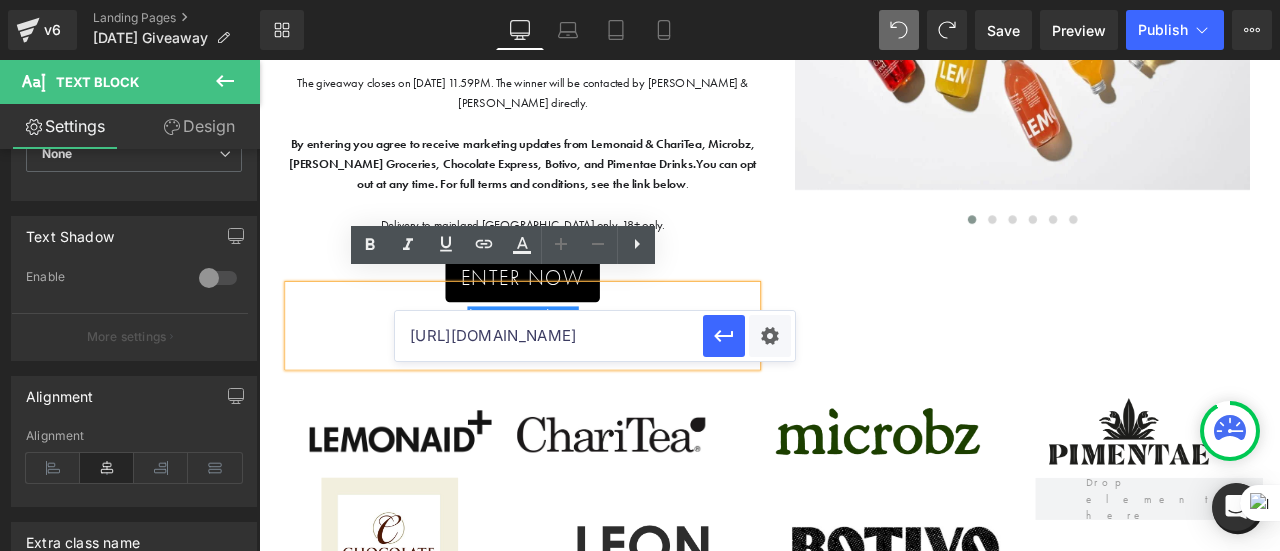 scroll, scrollTop: 0, scrollLeft: 412, axis: horizontal 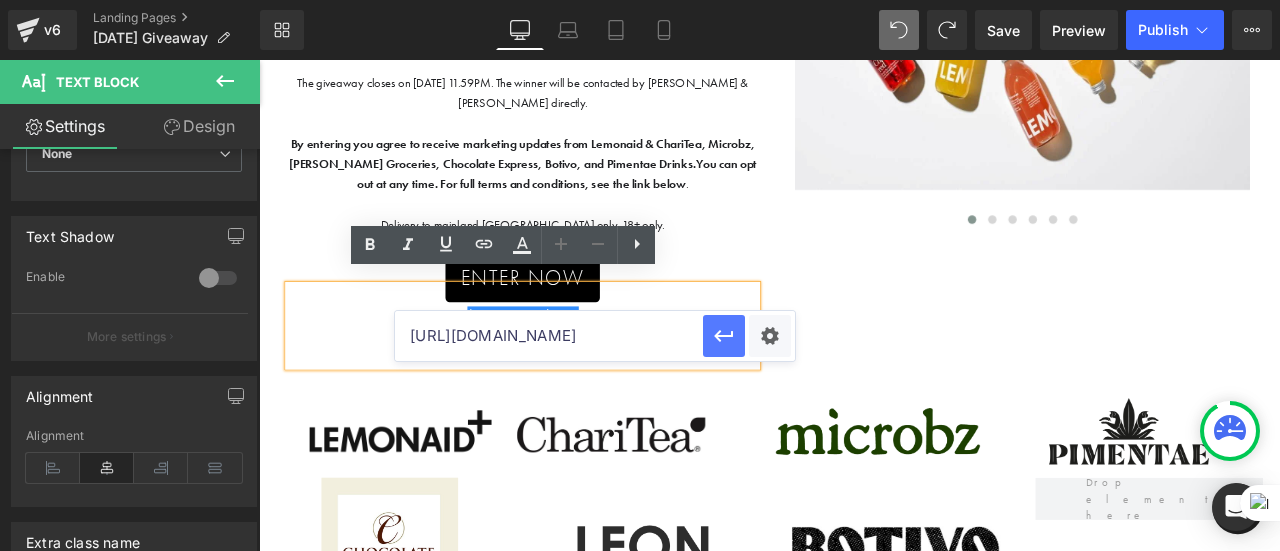 type on "https://drinkinghelps.co.uk/blogs/news/july-giveaway-t-amp-cs?_ab=0&key=1753092932752" 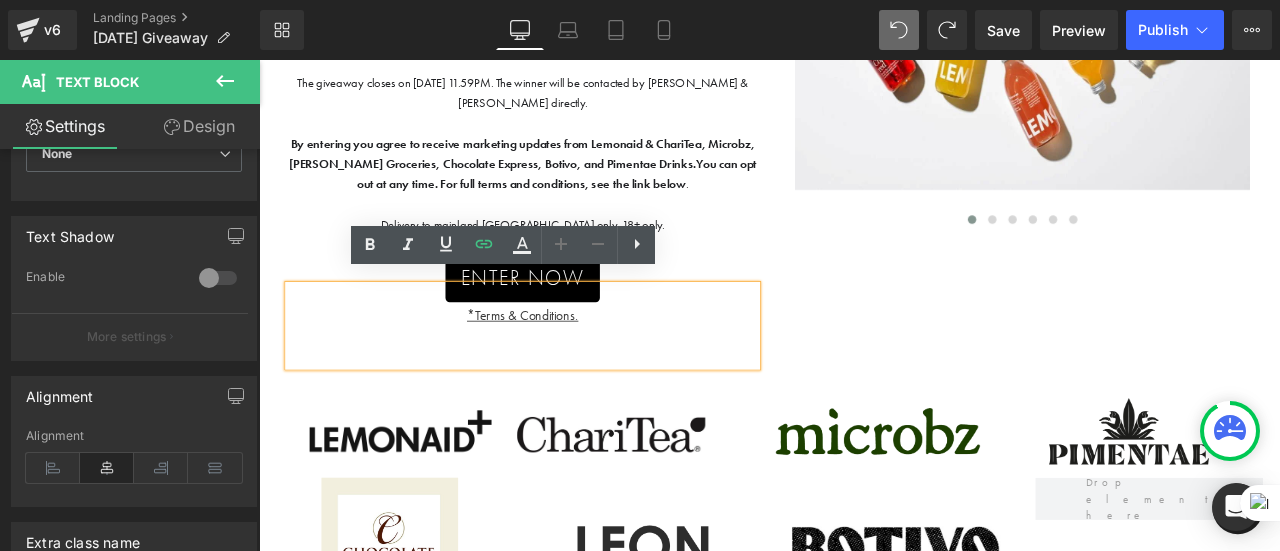 click on "Image         Text Block
Image
Text Block
Image
Image" at bounding box center [1156, 72] 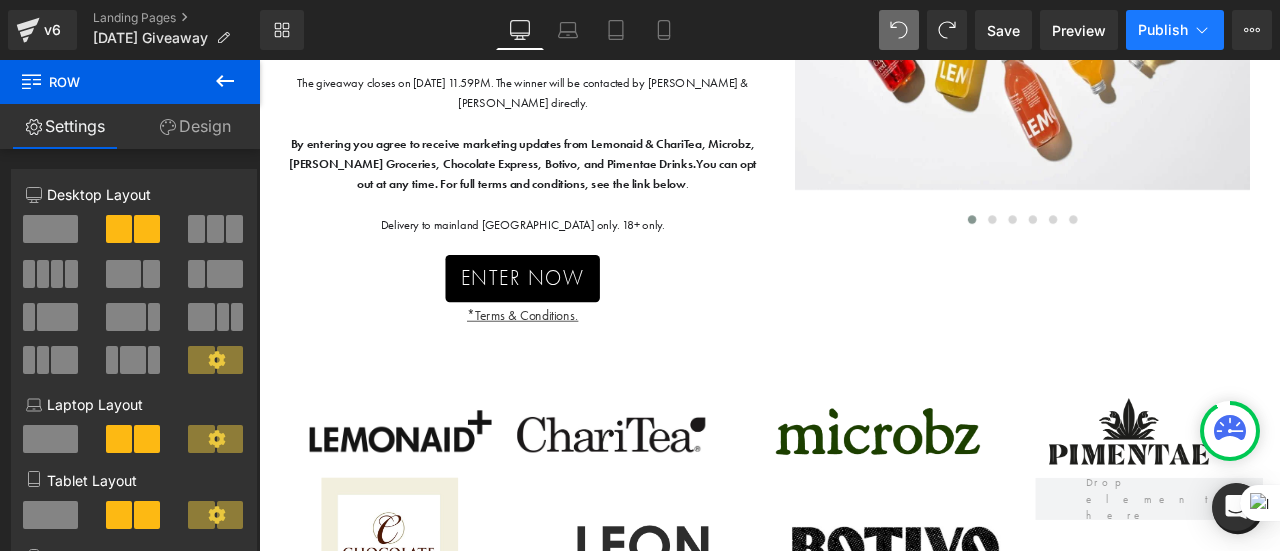 click on "Publish" at bounding box center (1175, 30) 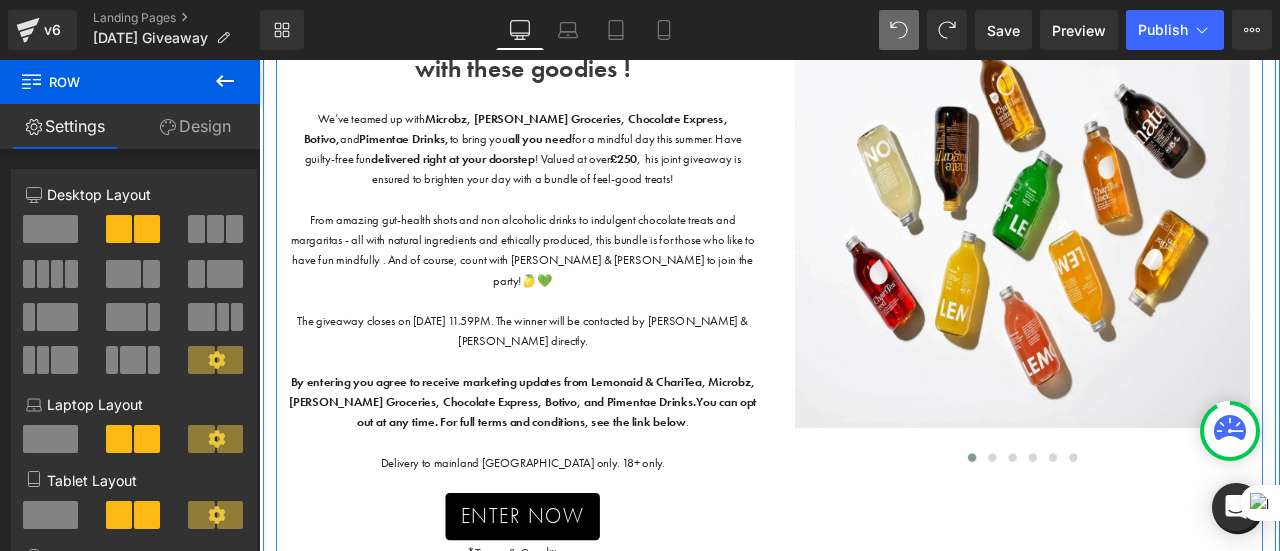 scroll, scrollTop: 196, scrollLeft: 0, axis: vertical 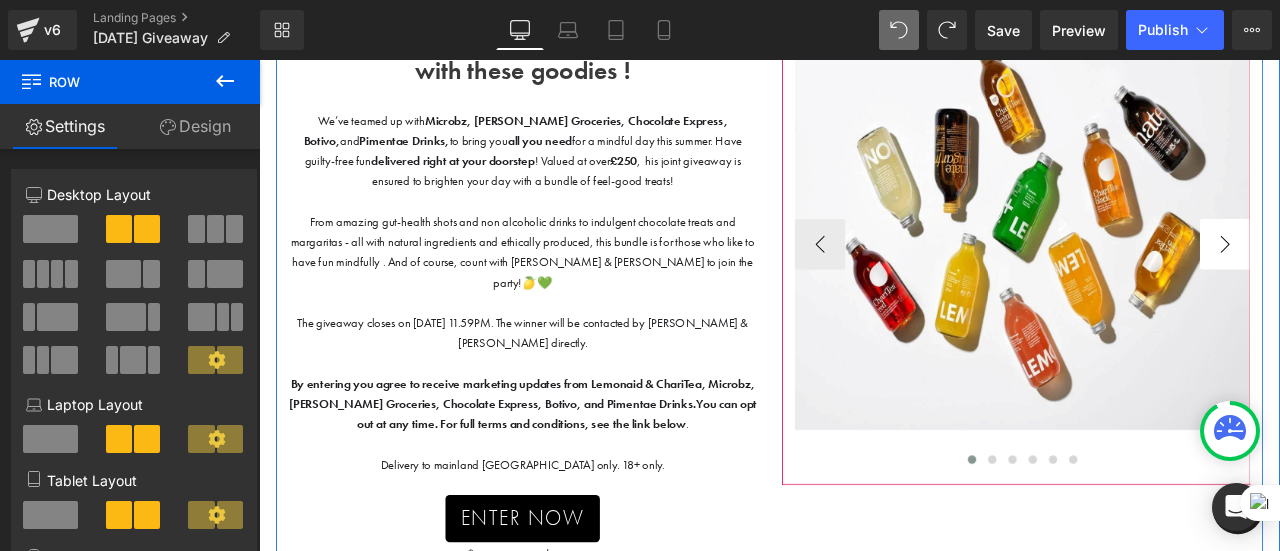 click on "›" at bounding box center (1404, 278) 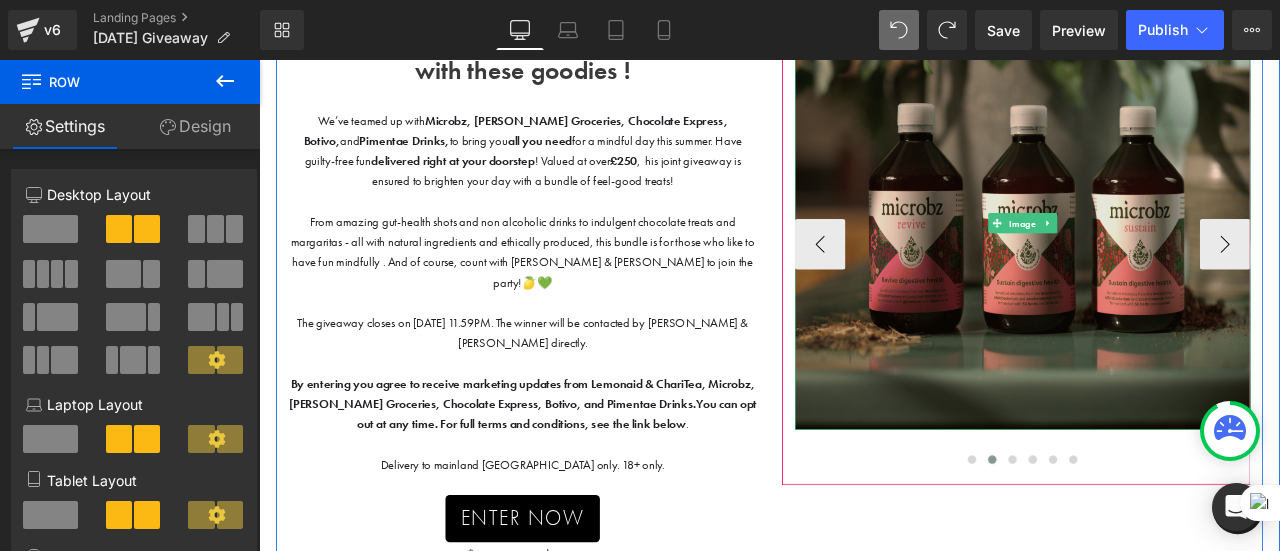 scroll, scrollTop: 98, scrollLeft: 0, axis: vertical 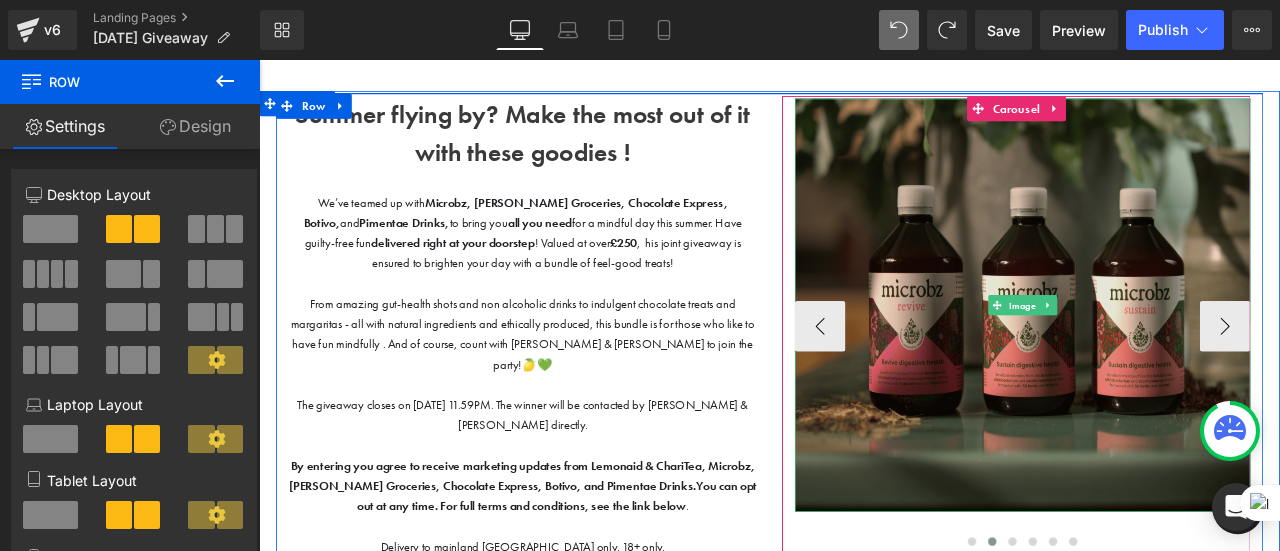 click at bounding box center [1164, 351] 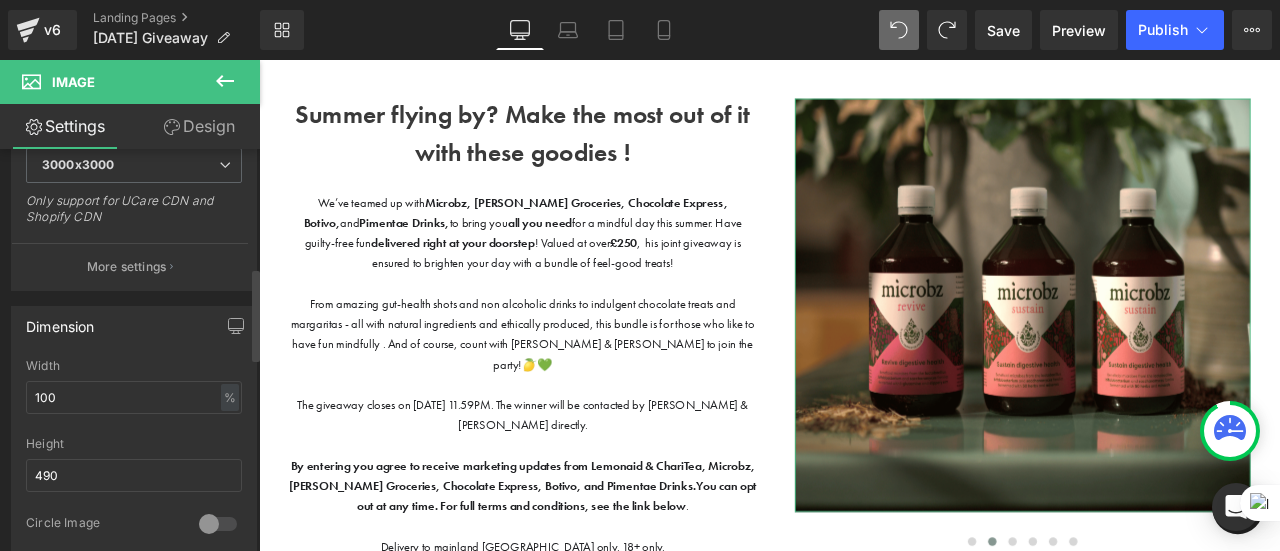 scroll, scrollTop: 540, scrollLeft: 0, axis: vertical 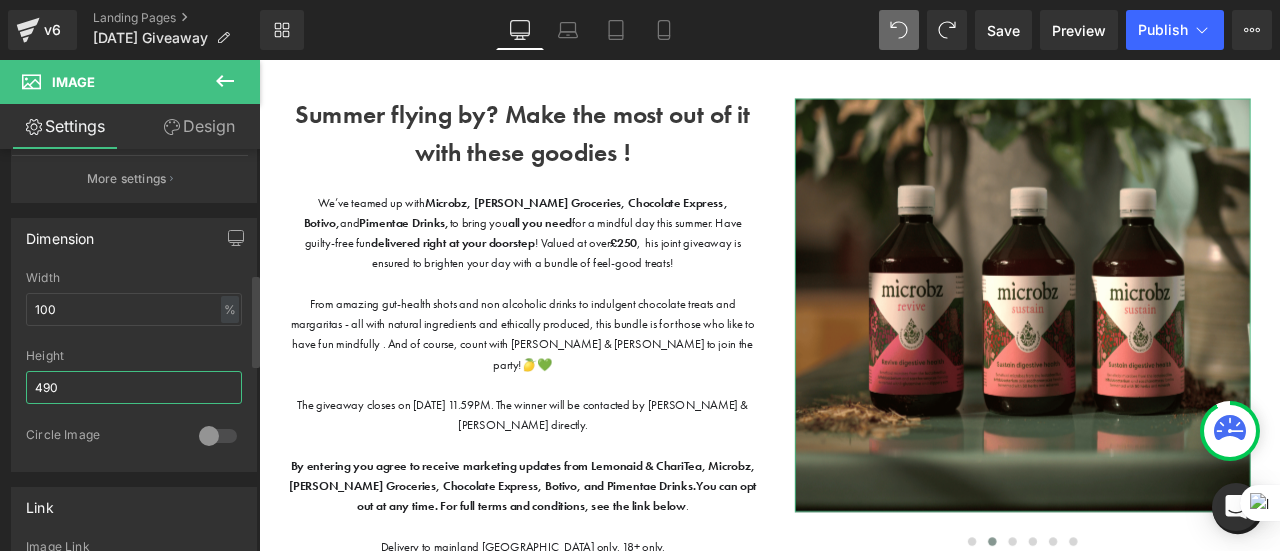 click on "490" at bounding box center [134, 387] 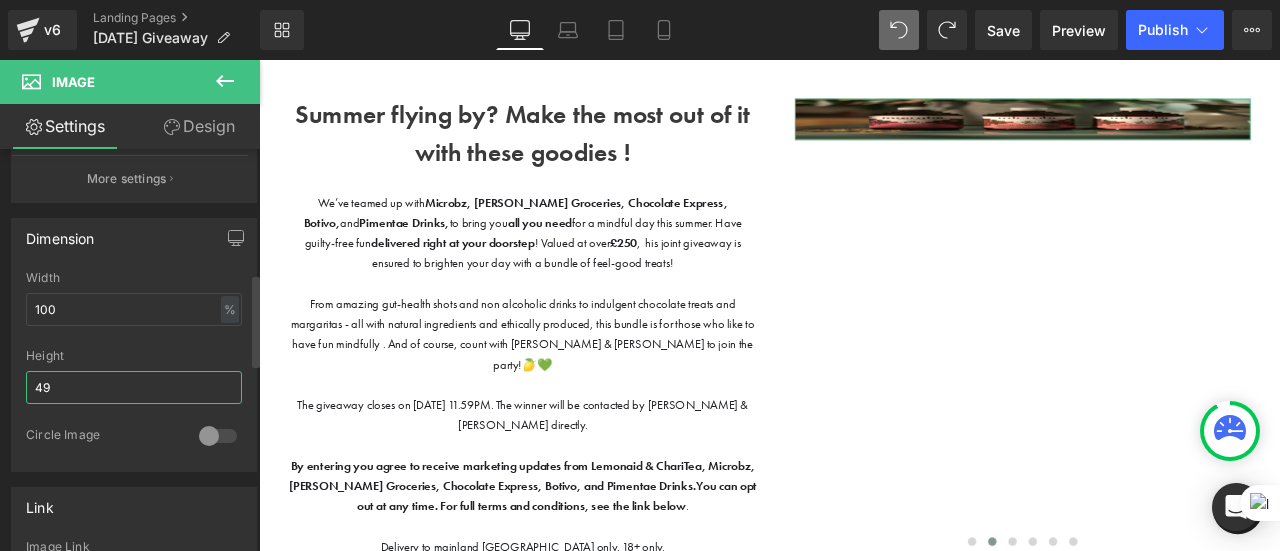 type on "4" 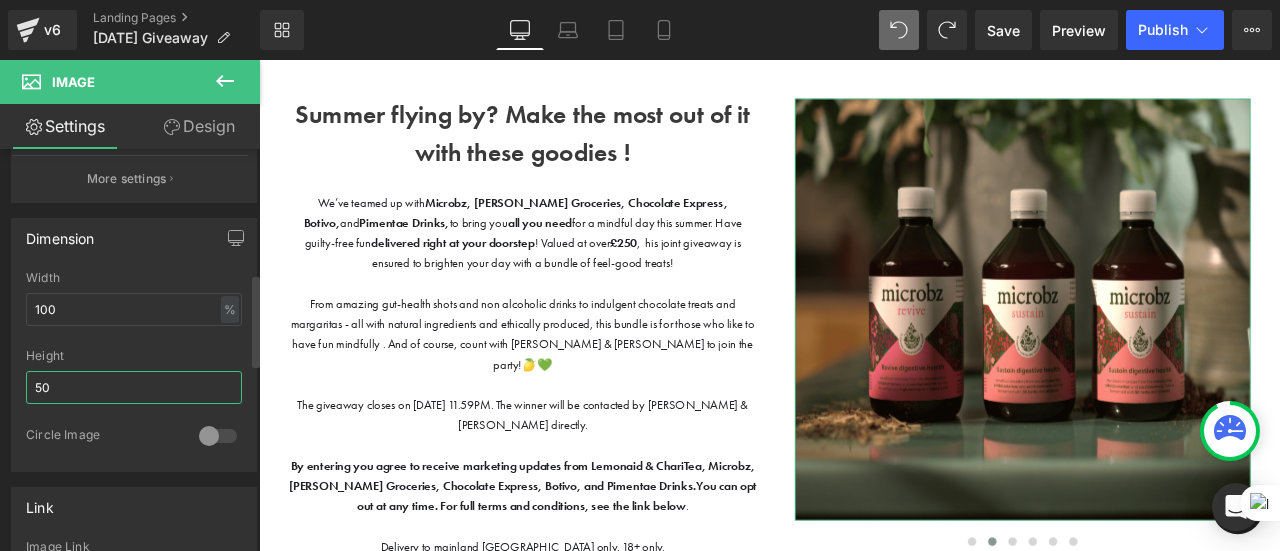 type on "5" 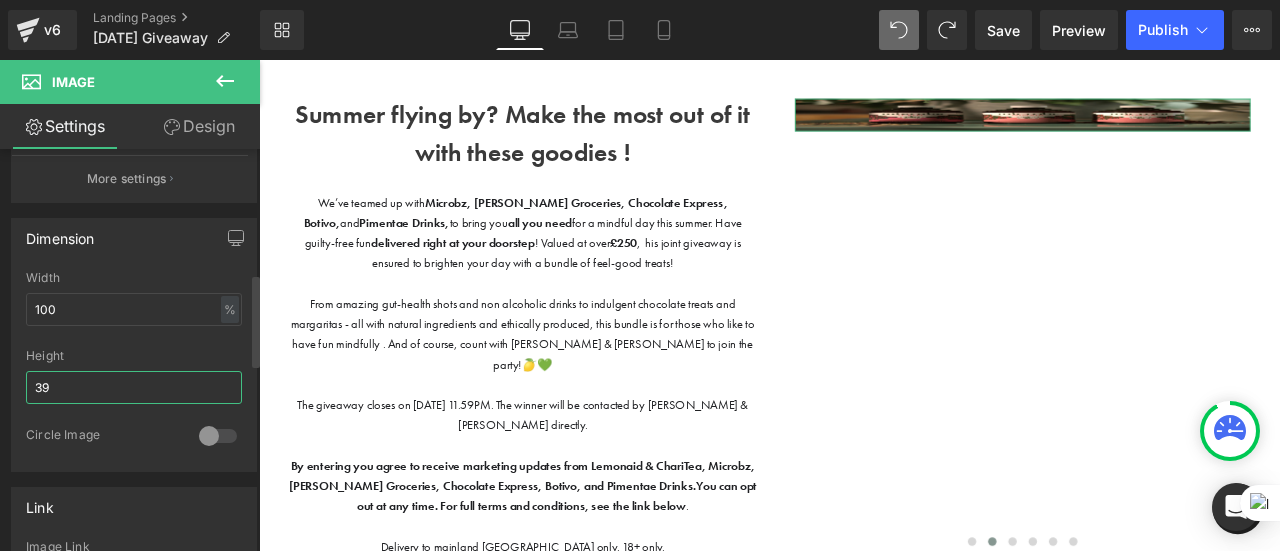 type on "3" 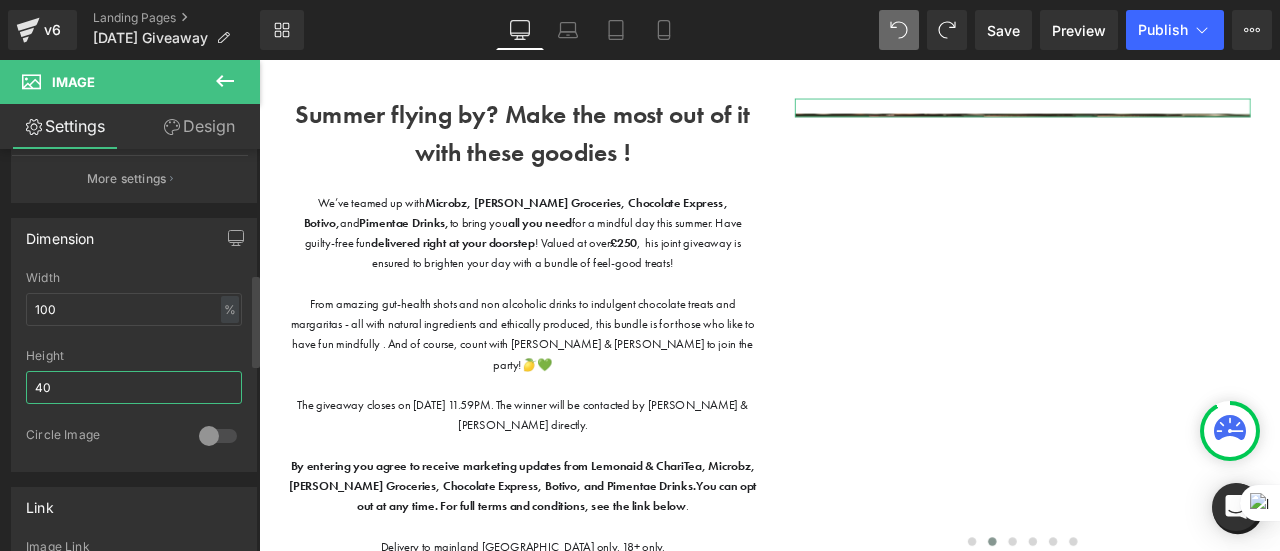 type on "400" 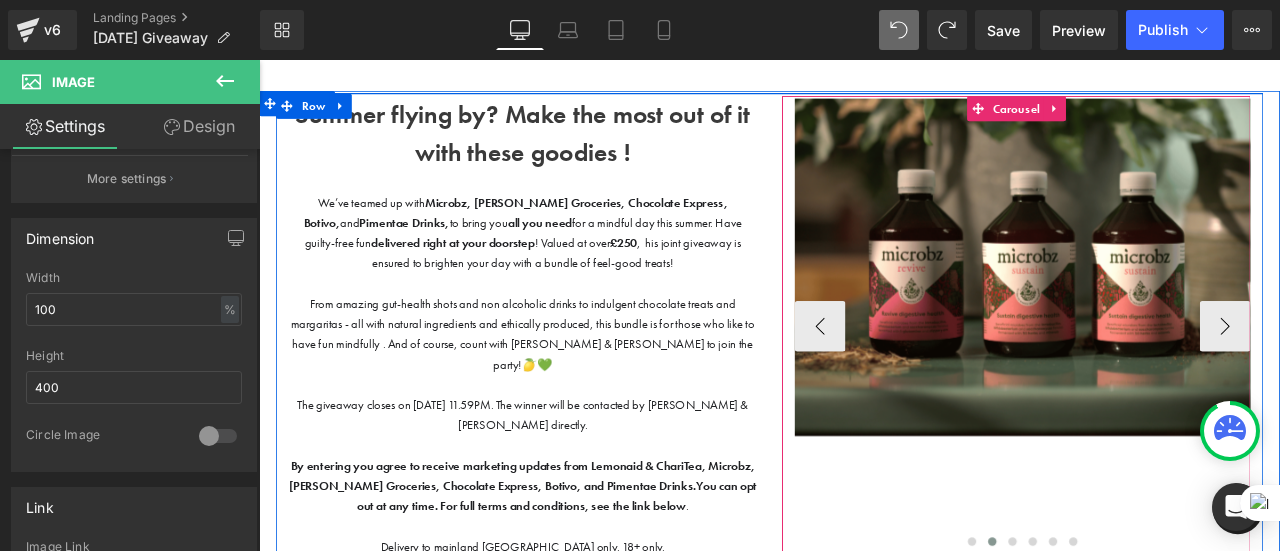 click on "Image         Text Block
Image
Text Block
Image
Image
Image
Image" at bounding box center (1984, 376) 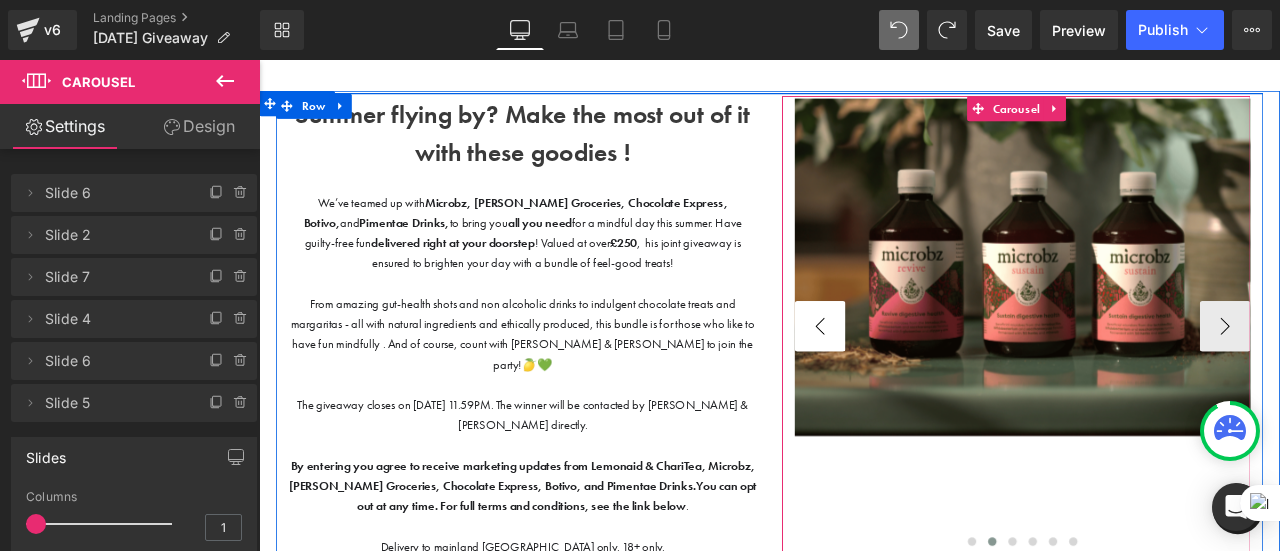 click on "‹" at bounding box center [924, 376] 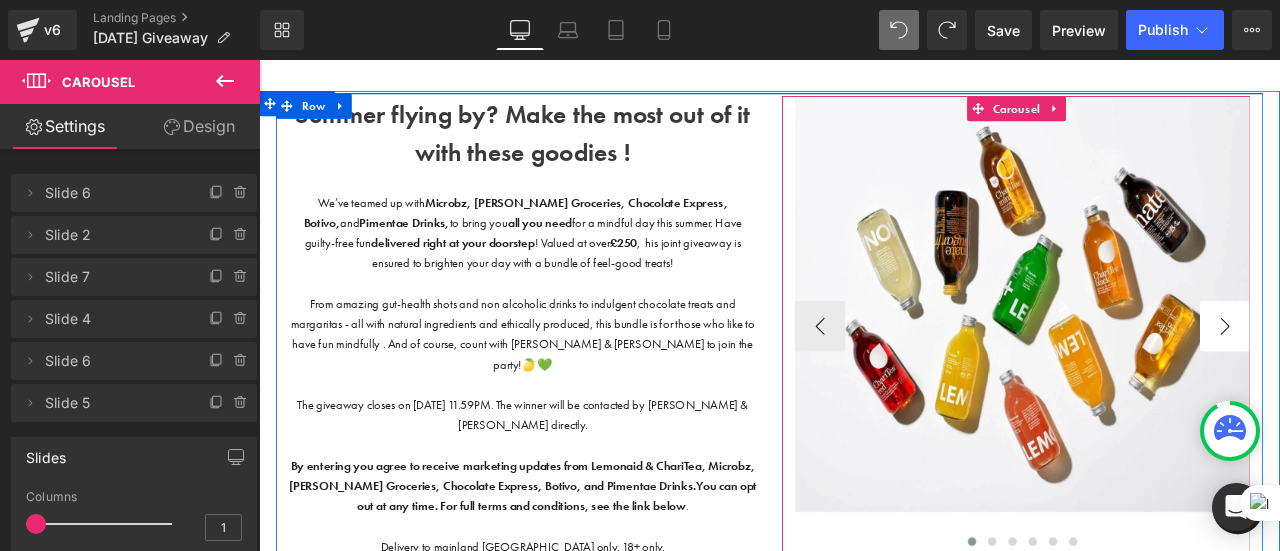 click on "›" at bounding box center (1404, 376) 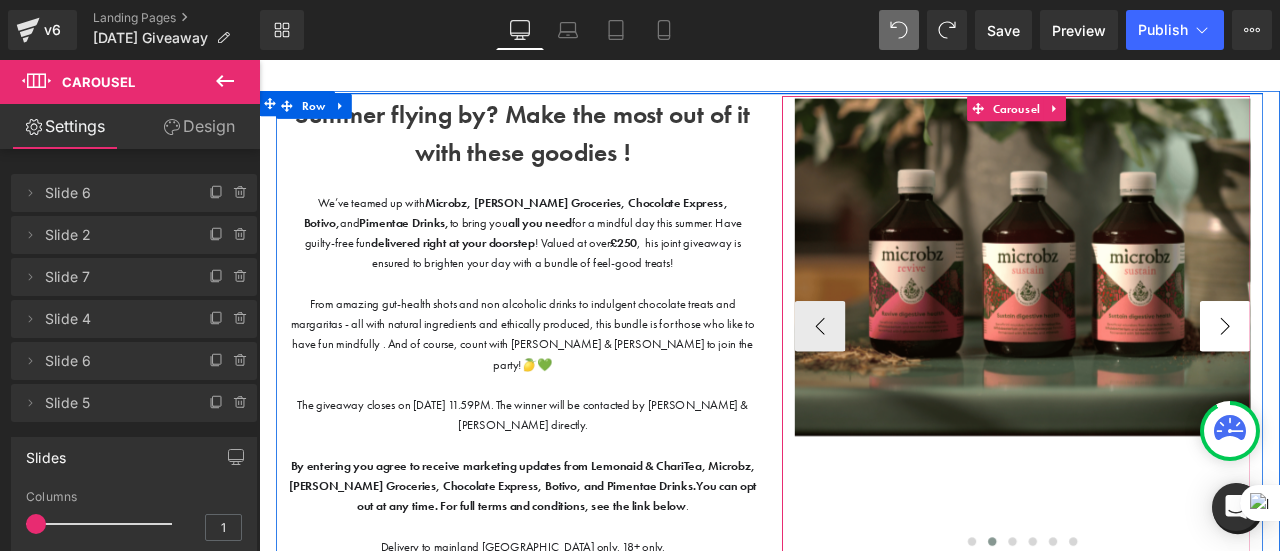 click on "›" at bounding box center (1404, 376) 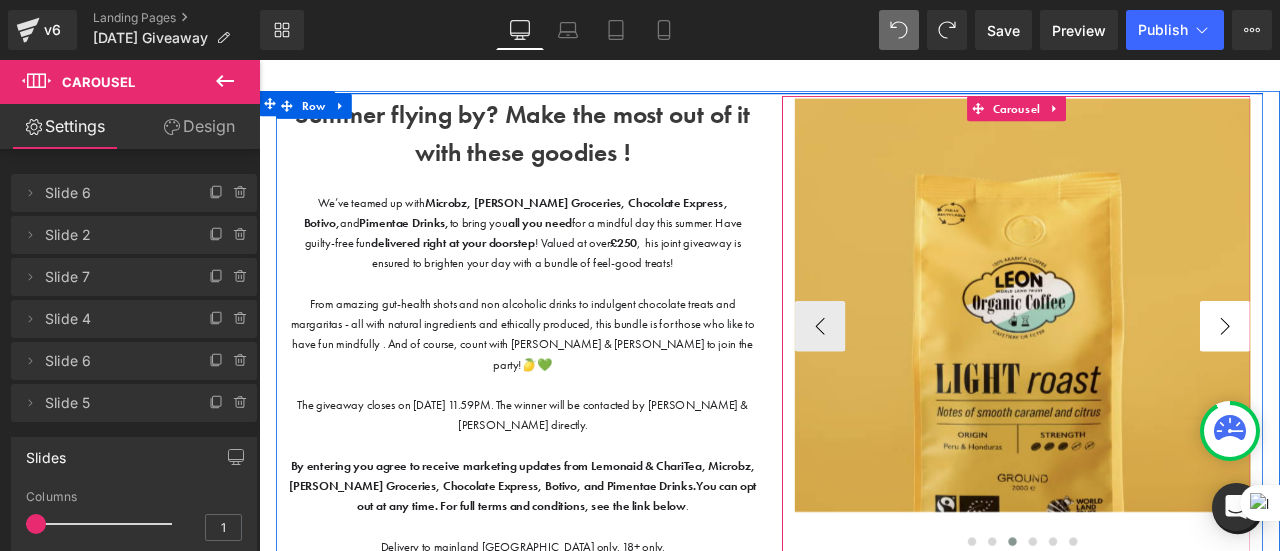 click on "›" at bounding box center (1404, 376) 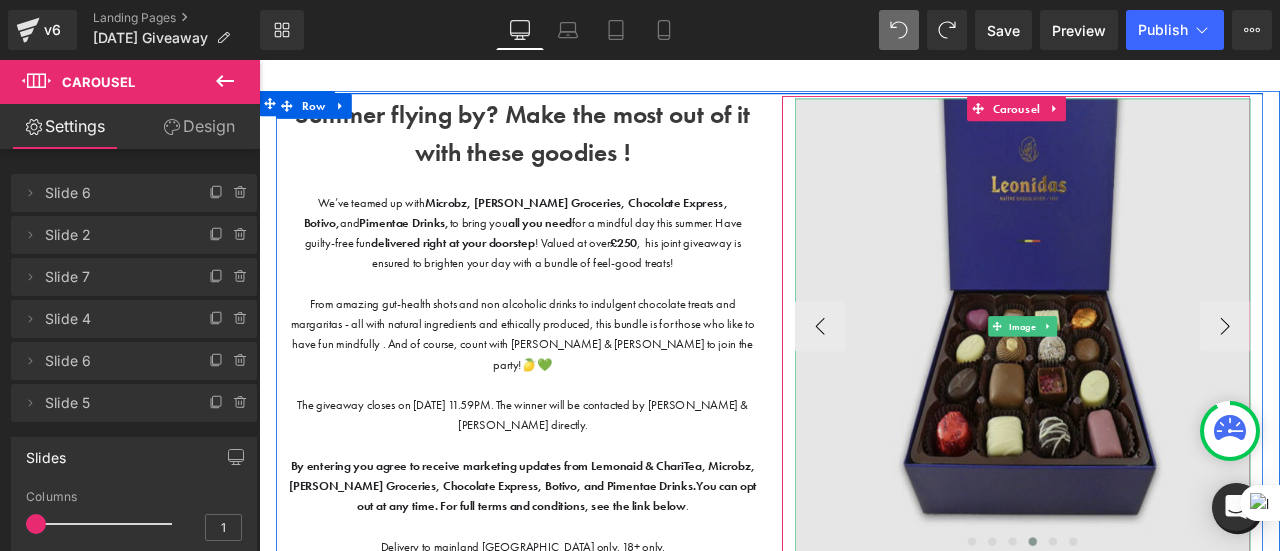 click at bounding box center (1164, 376) 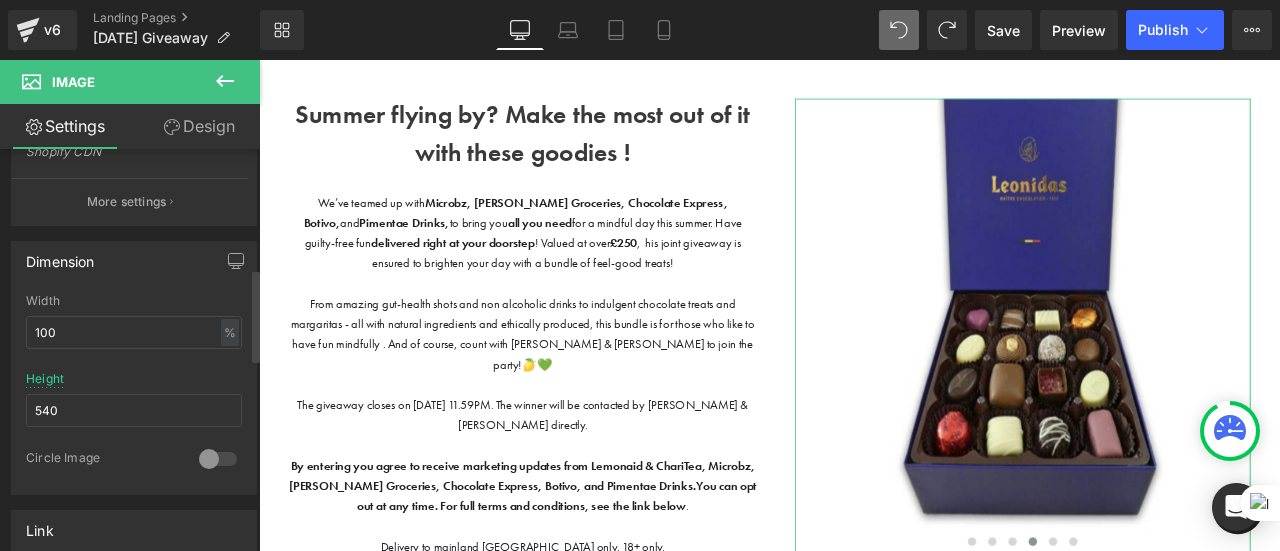 scroll, scrollTop: 519, scrollLeft: 0, axis: vertical 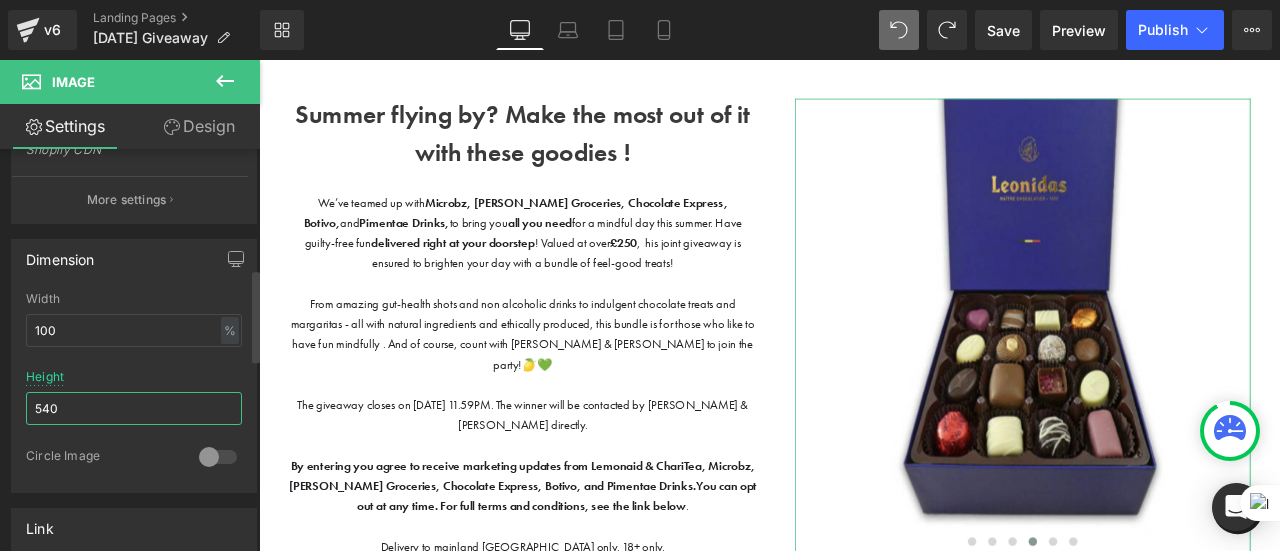 click on "540" at bounding box center [134, 408] 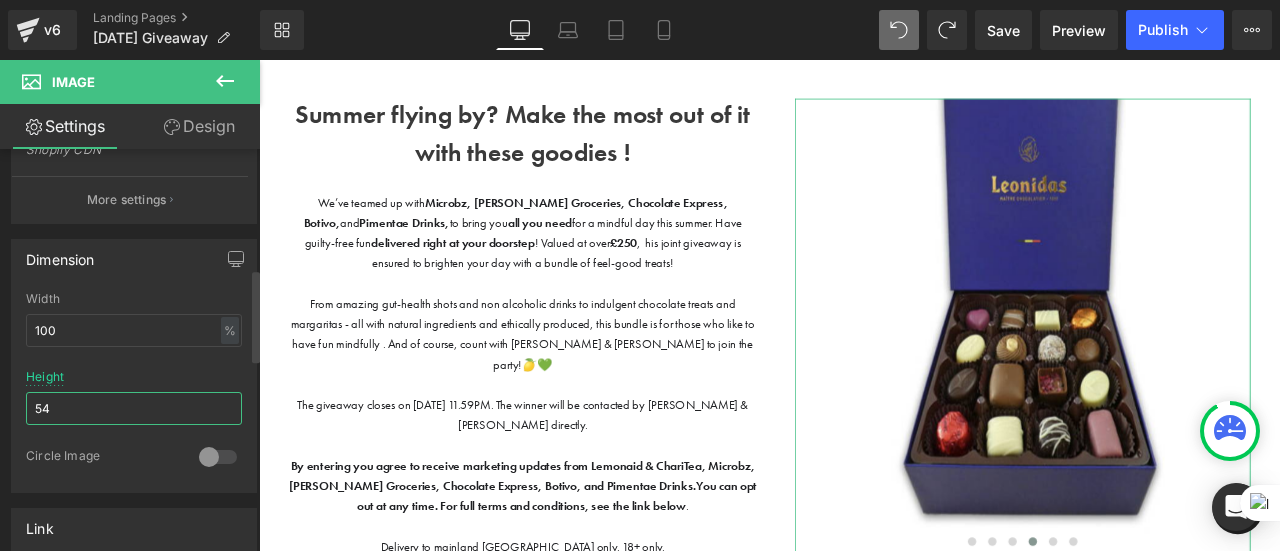 type on "5" 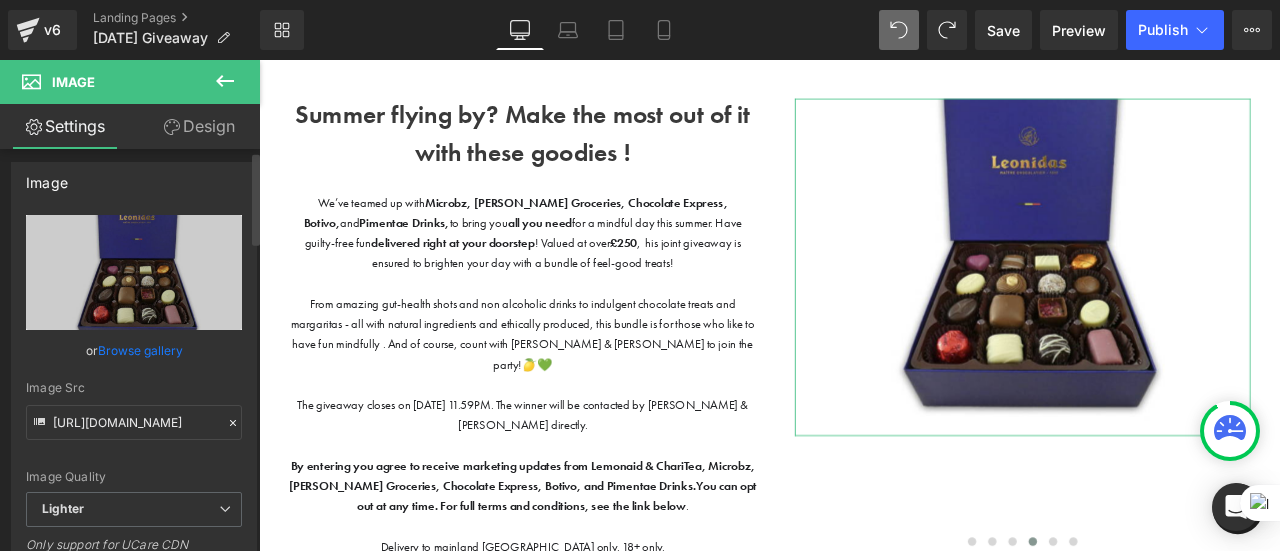 scroll, scrollTop: 0, scrollLeft: 0, axis: both 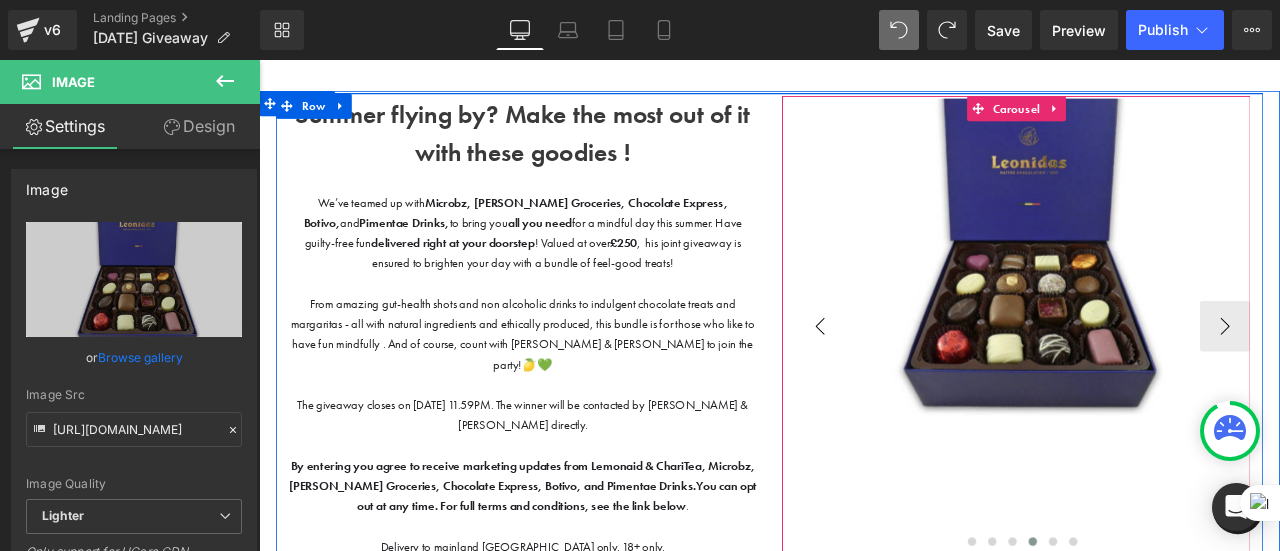 type on "400" 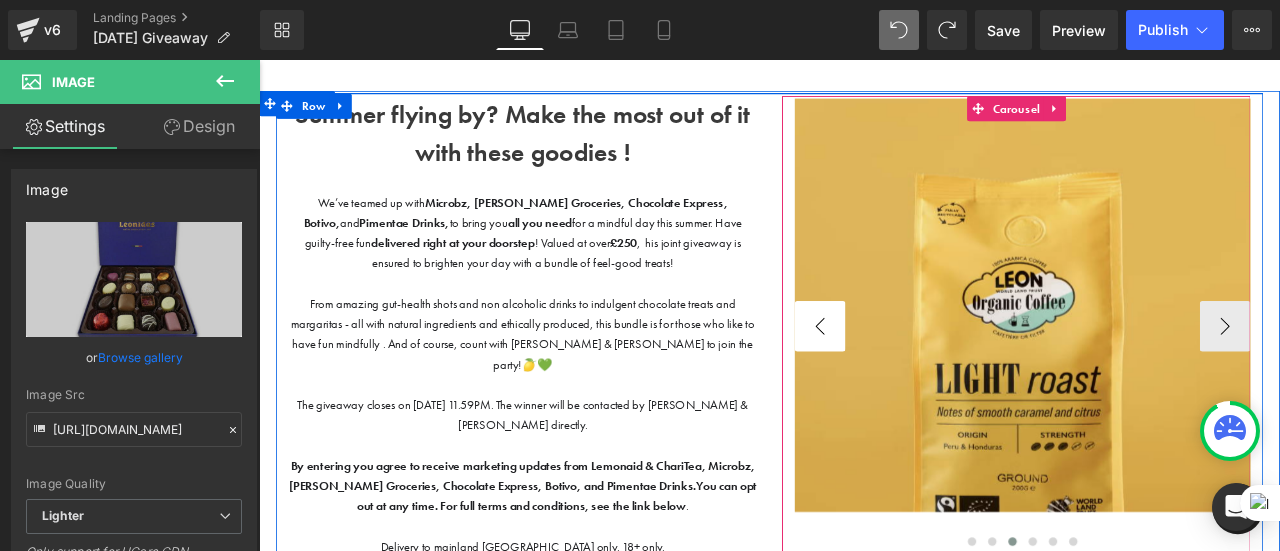 click on "‹" at bounding box center [924, 376] 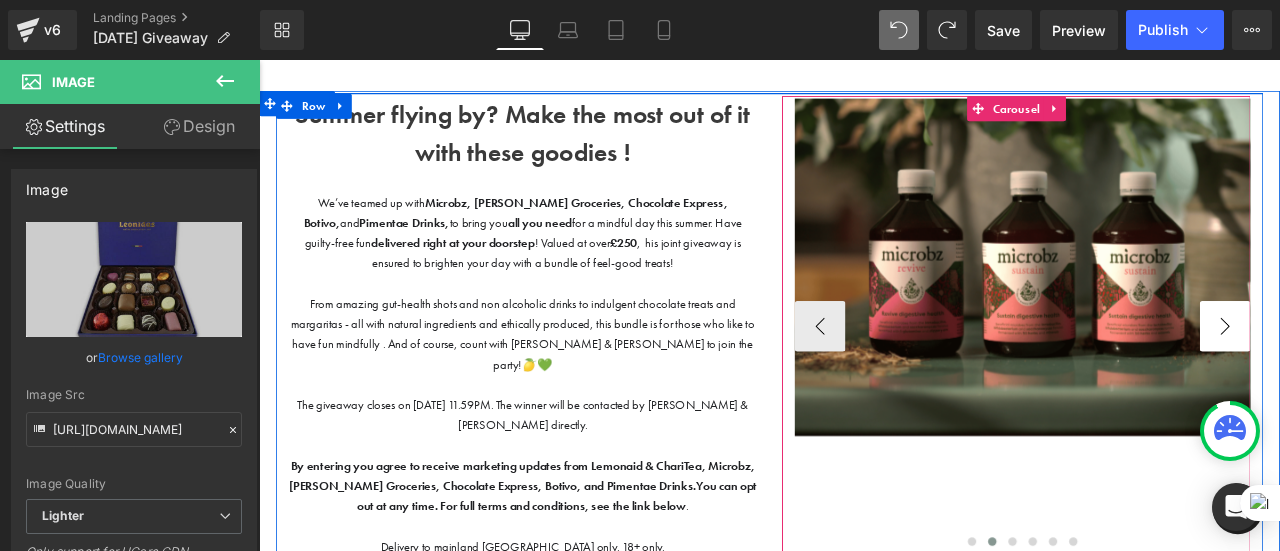 click on "›" at bounding box center [1404, 376] 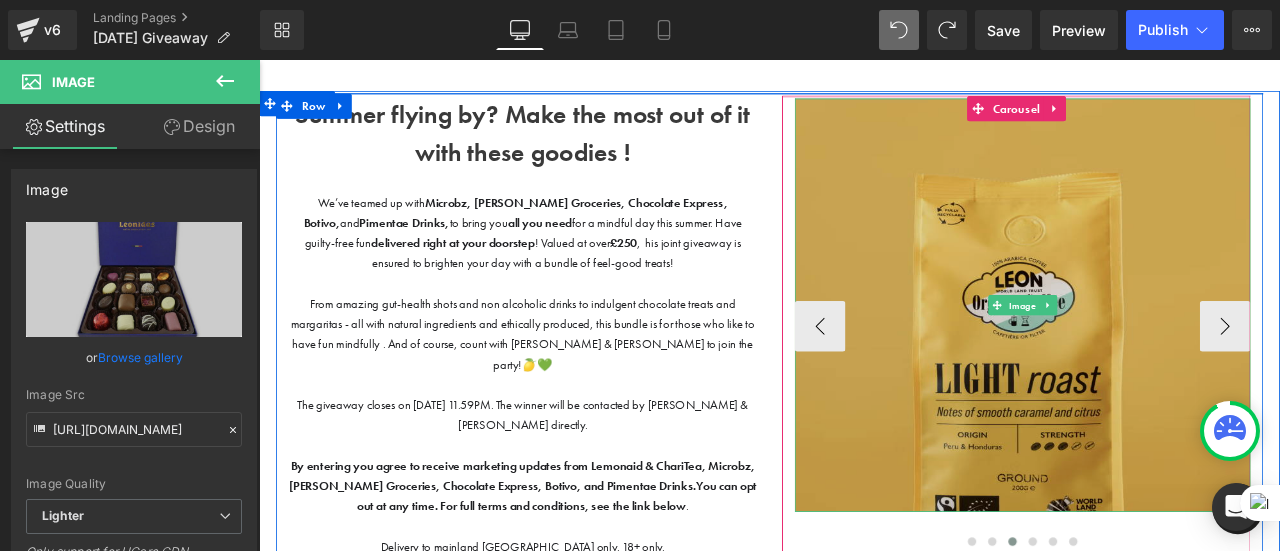 click at bounding box center [1164, 351] 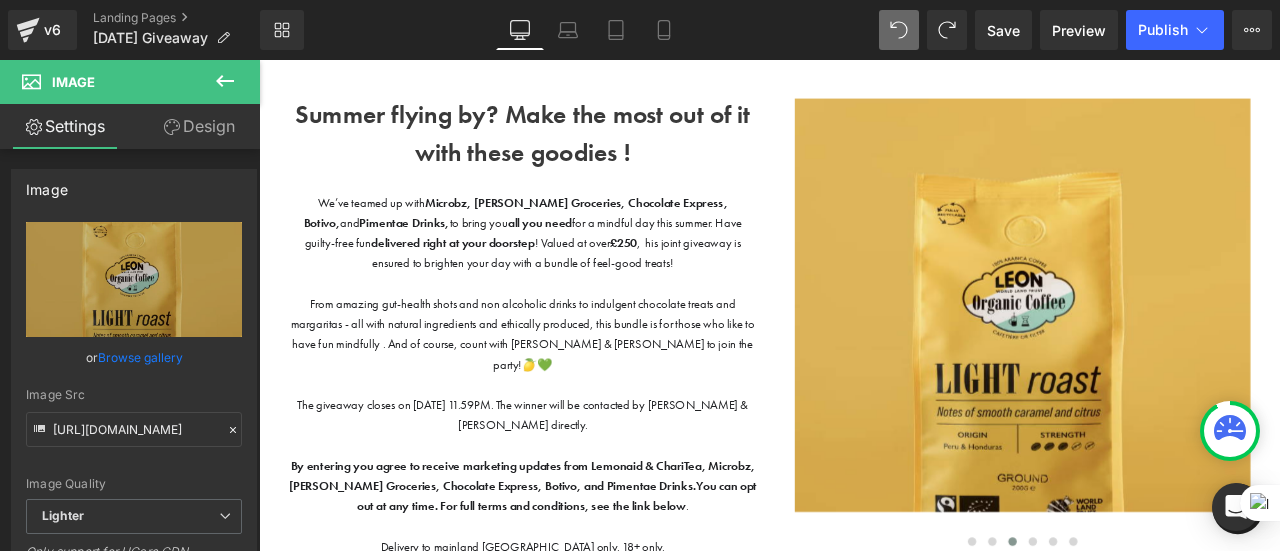 click 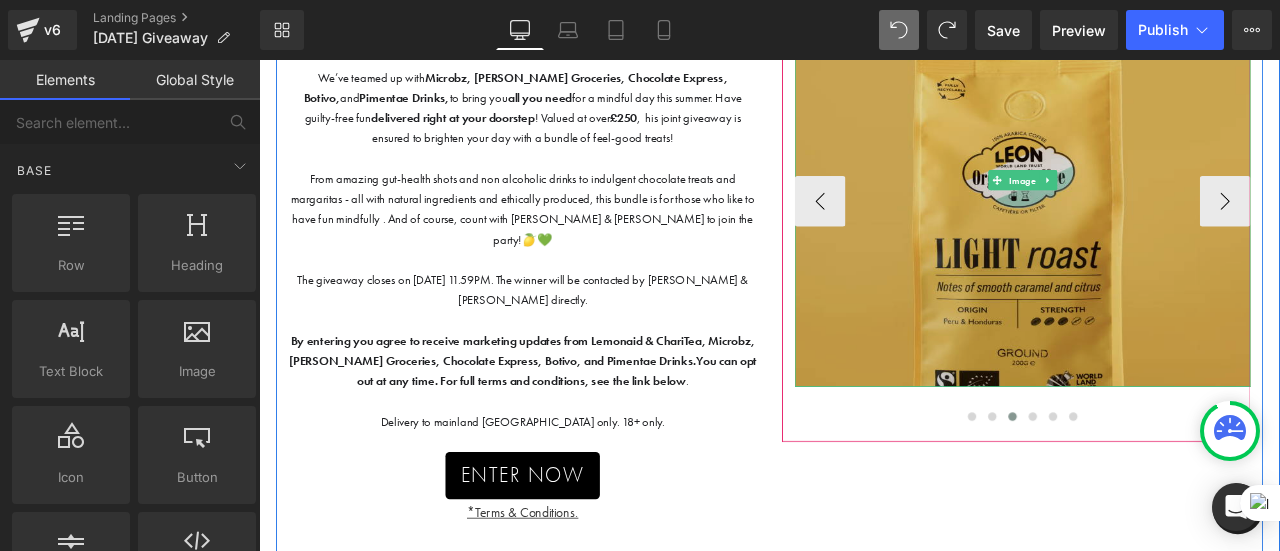 scroll, scrollTop: 248, scrollLeft: 0, axis: vertical 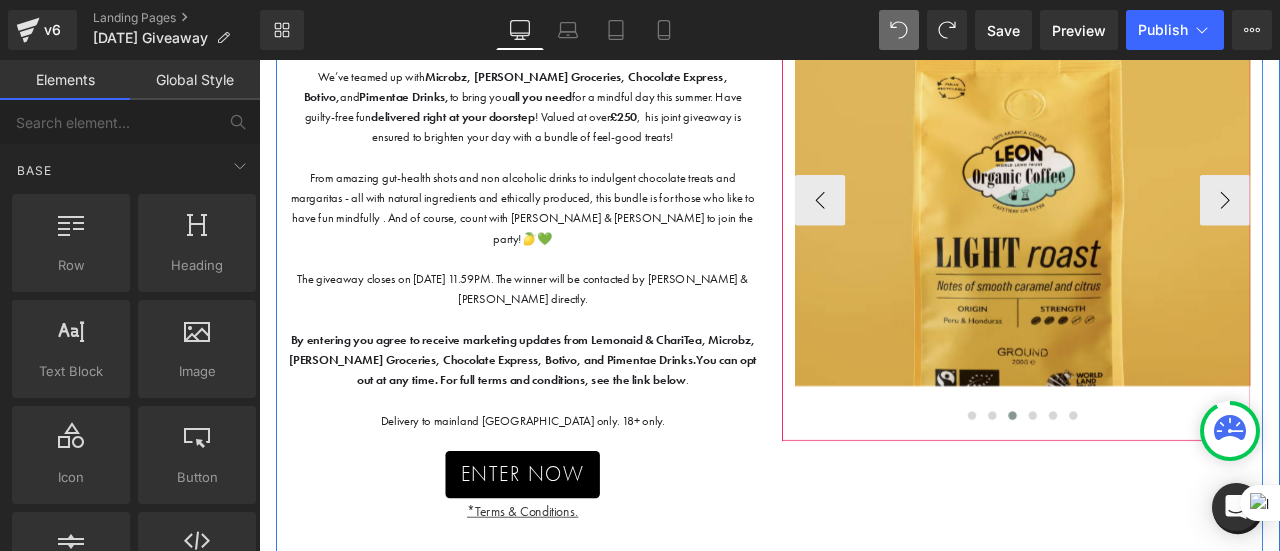 click on "Image         Text Block
Image
Text Block
Image
Image
Image
Image" at bounding box center [1439, 226] 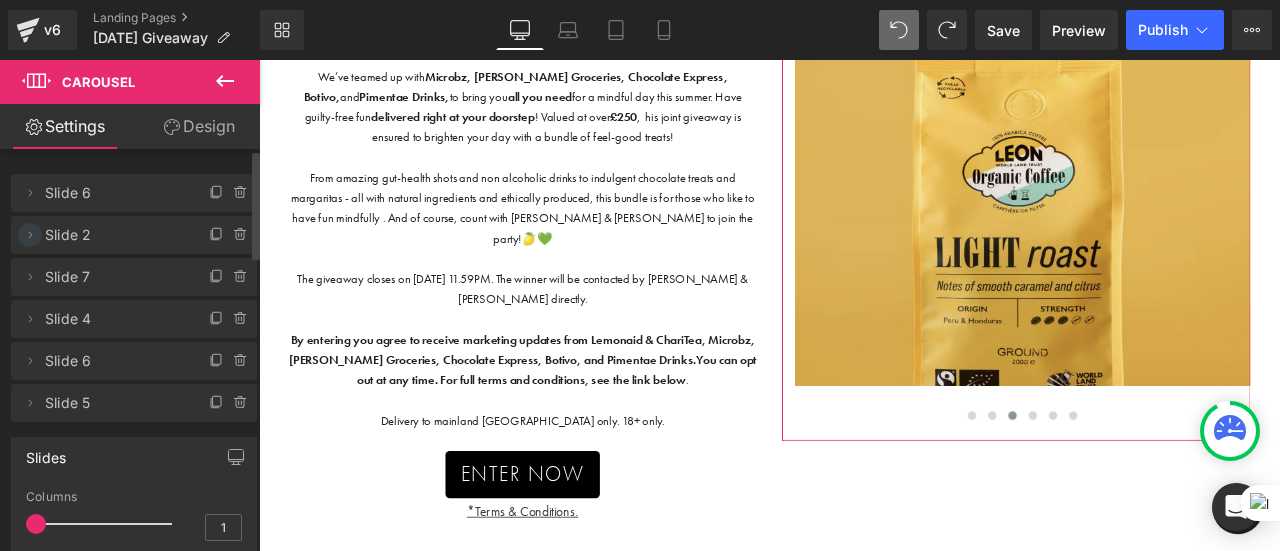 drag, startPoint x: 31, startPoint y: 277, endPoint x: 30, endPoint y: 239, distance: 38.013157 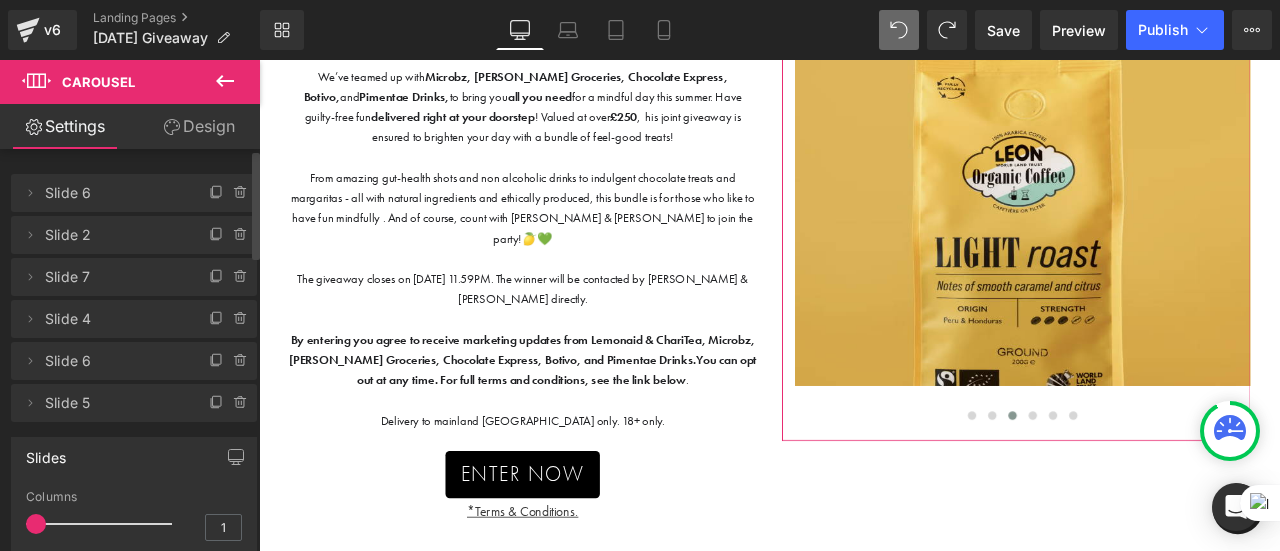 drag, startPoint x: 25, startPoint y: 274, endPoint x: 25, endPoint y: 221, distance: 53 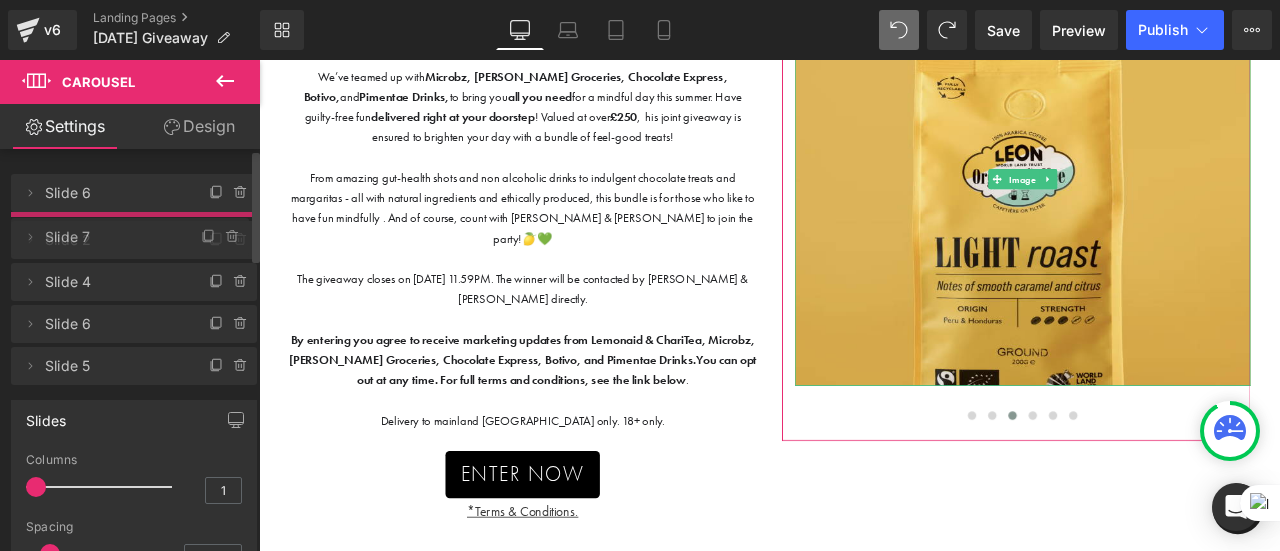 drag, startPoint x: 88, startPoint y: 281, endPoint x: 89, endPoint y: 241, distance: 40.012497 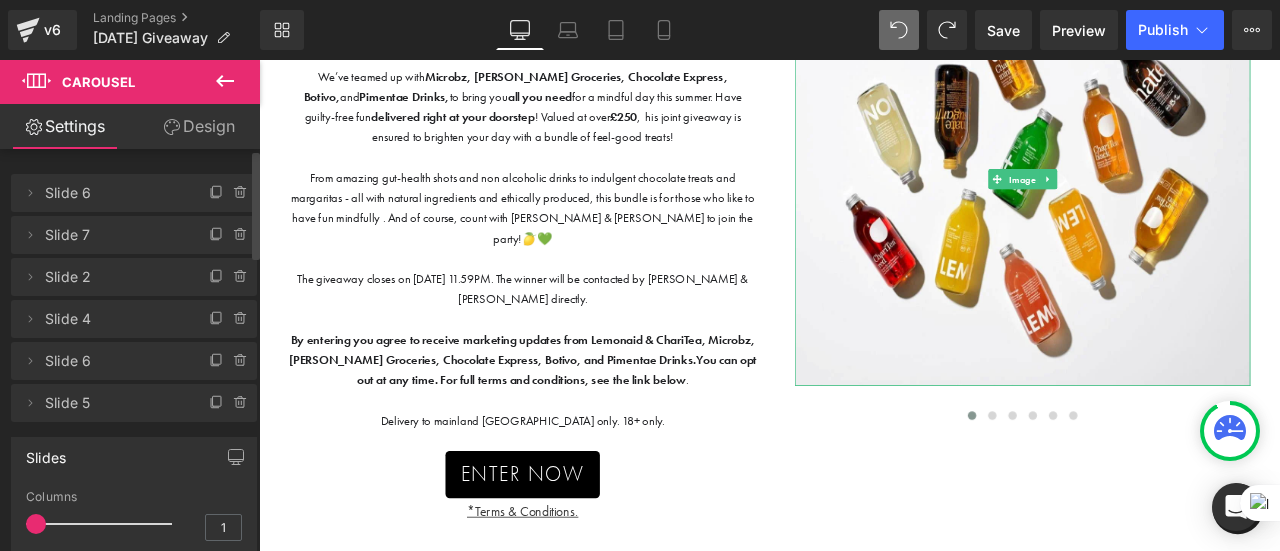 click on "Slide 6" at bounding box center (114, 193) 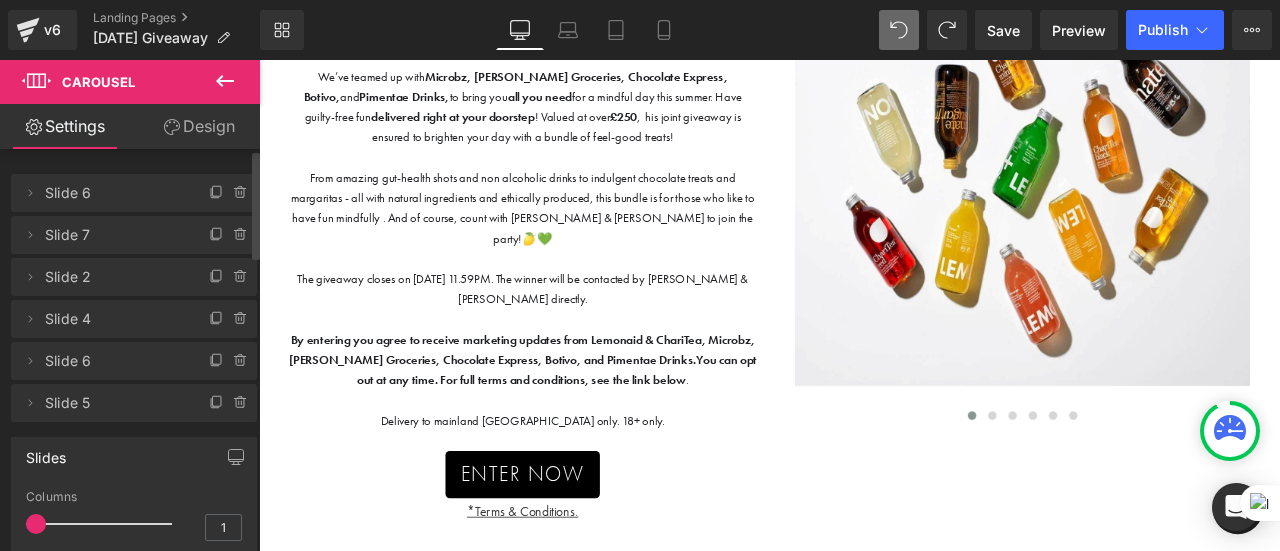 click on "Slide 7" at bounding box center [114, 235] 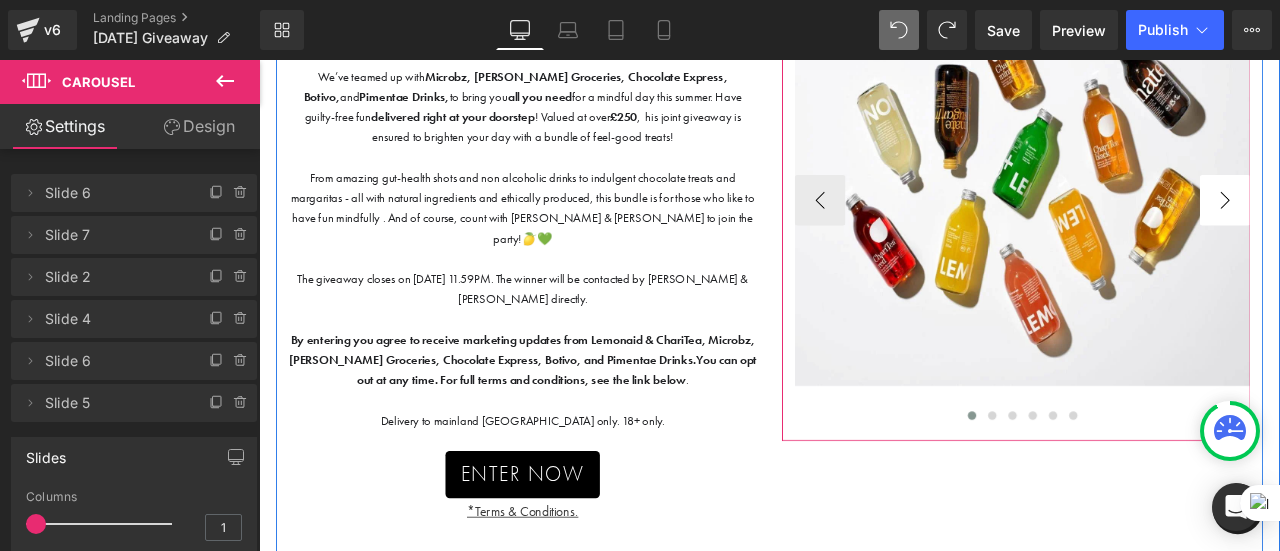 click on "›" at bounding box center [1404, 226] 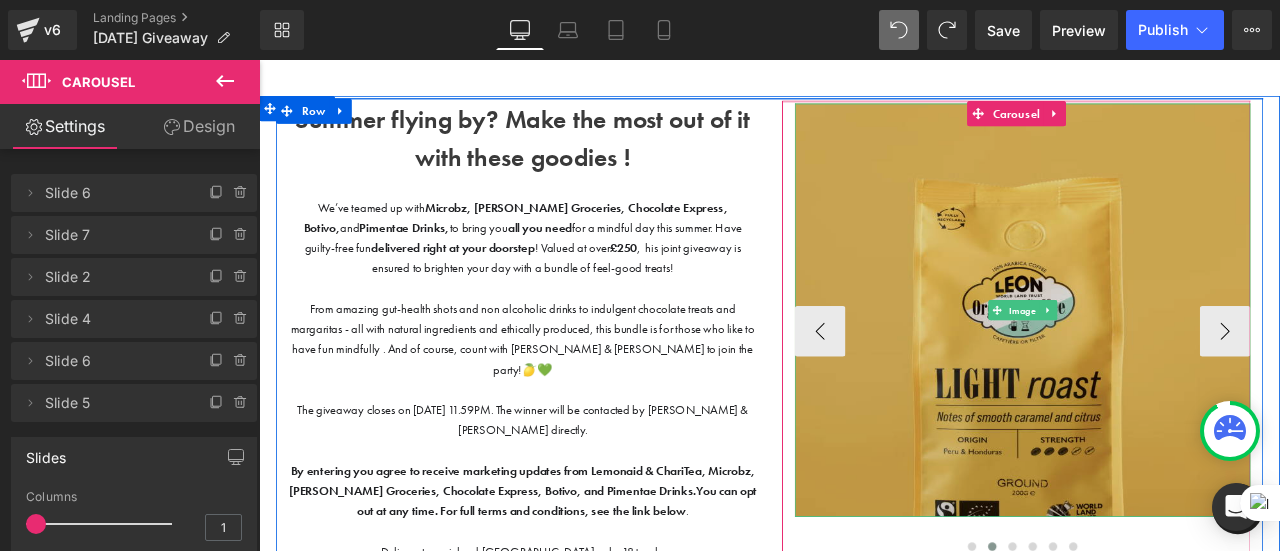 scroll, scrollTop: 91, scrollLeft: 0, axis: vertical 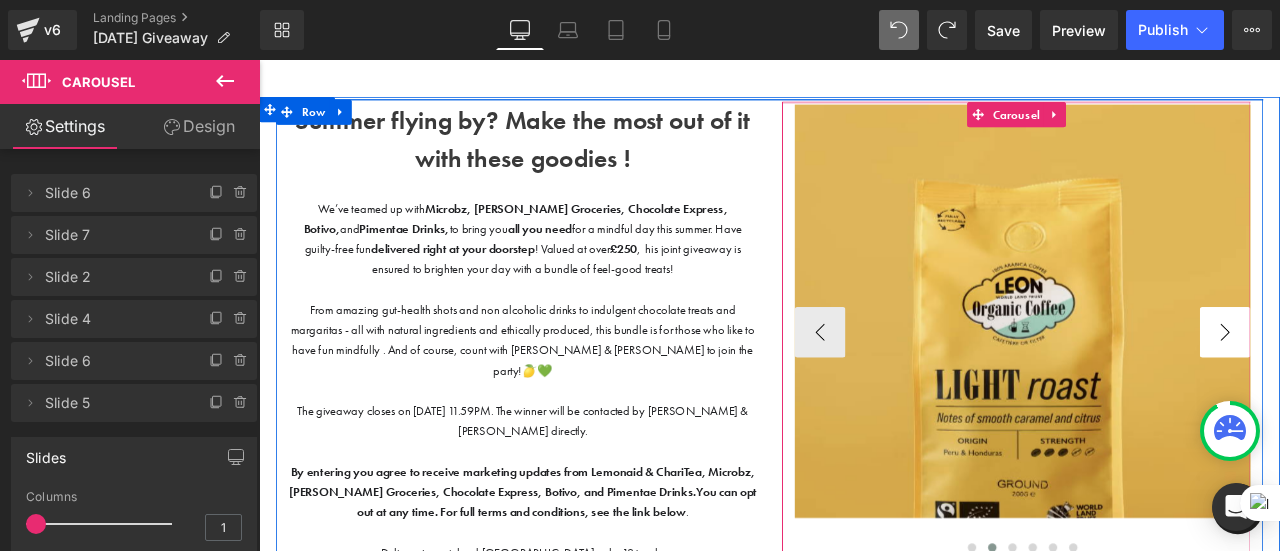 click on "›" at bounding box center (1404, 383) 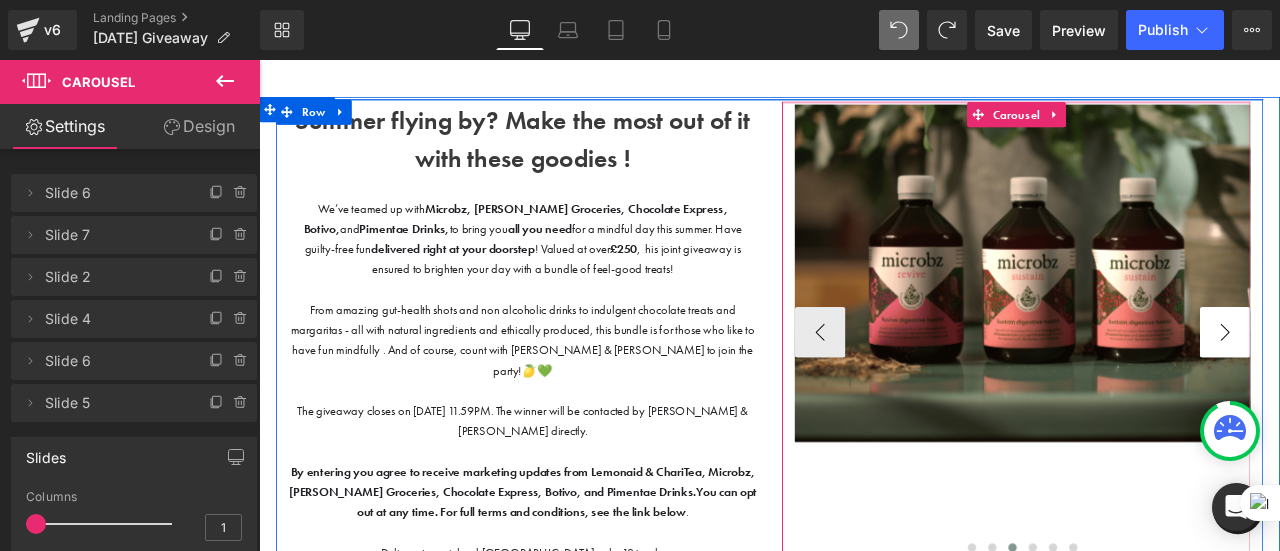 click on "›" at bounding box center [1404, 383] 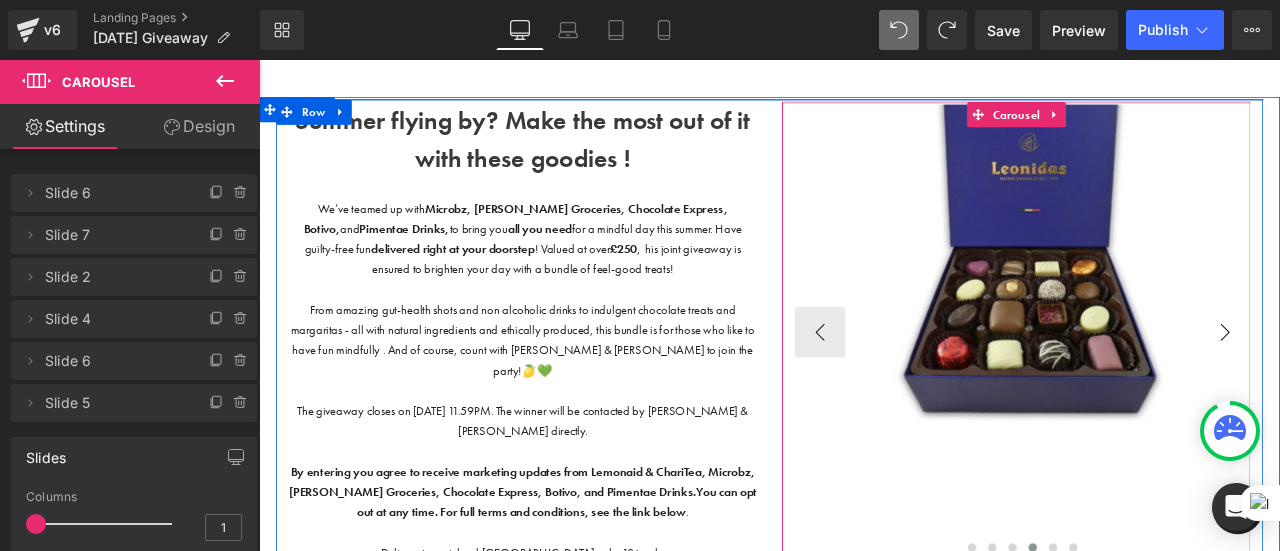 click on "›" at bounding box center (1404, 383) 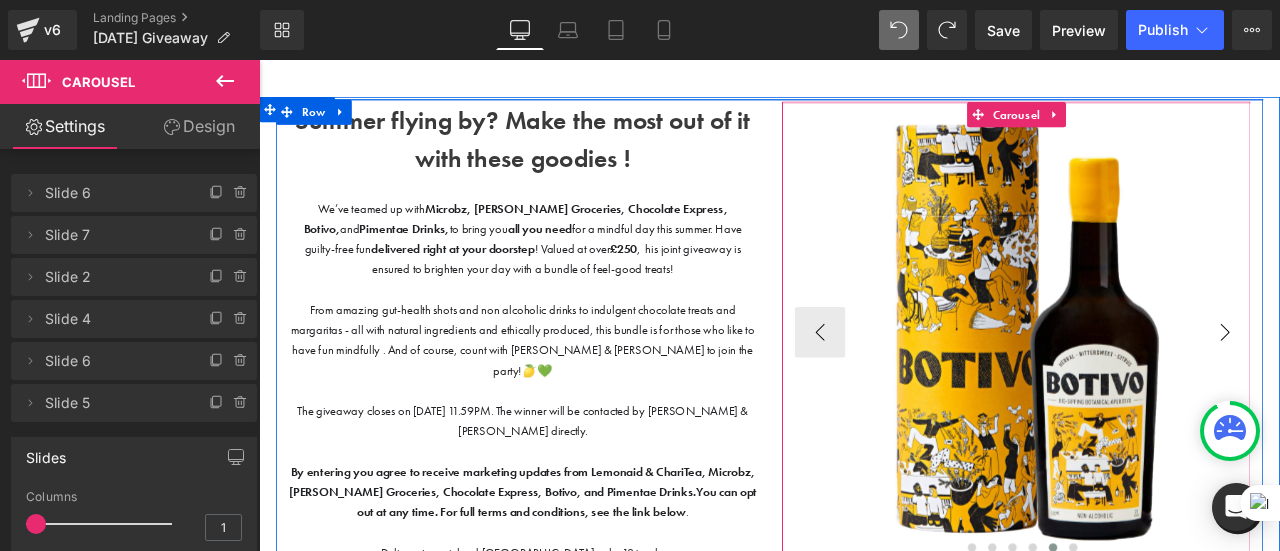 click on "›" at bounding box center [1404, 383] 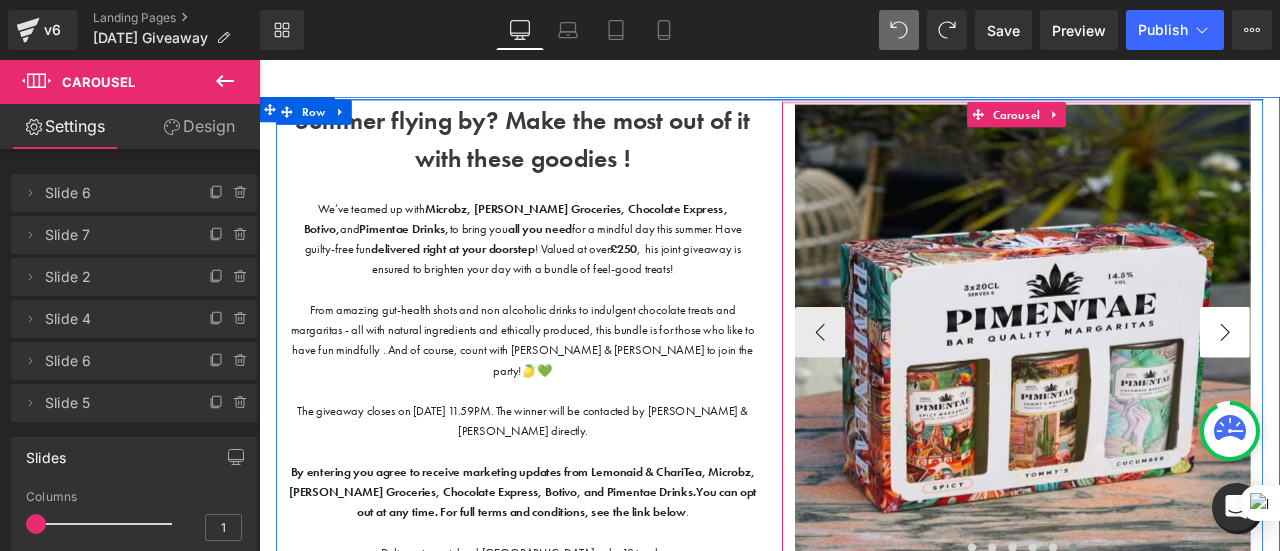 click on "›" at bounding box center [1404, 383] 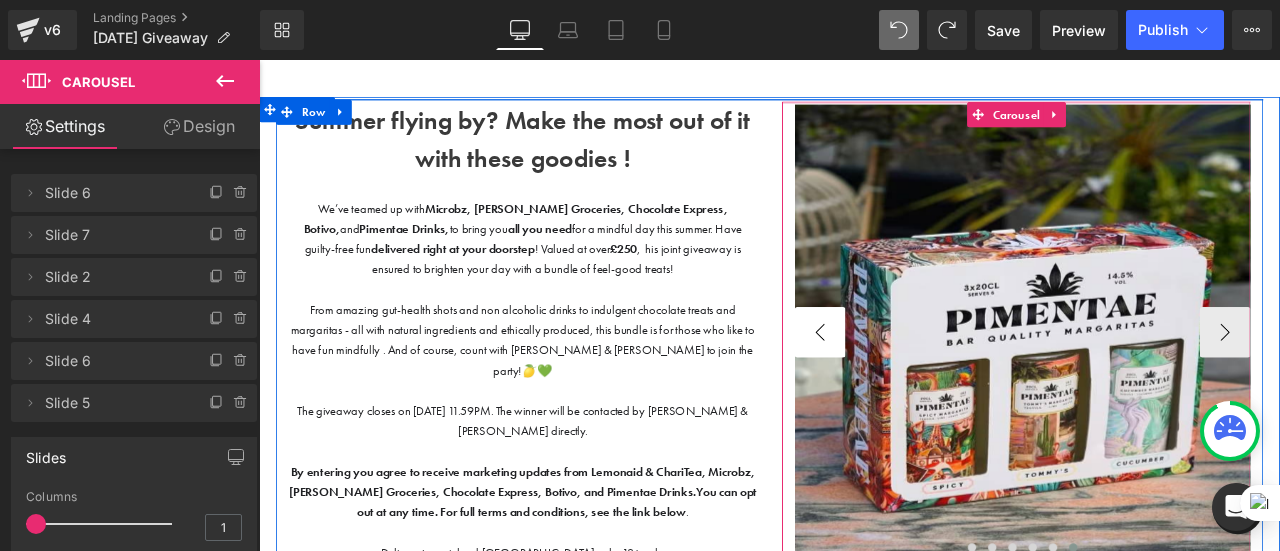 click on "‹" at bounding box center [924, 383] 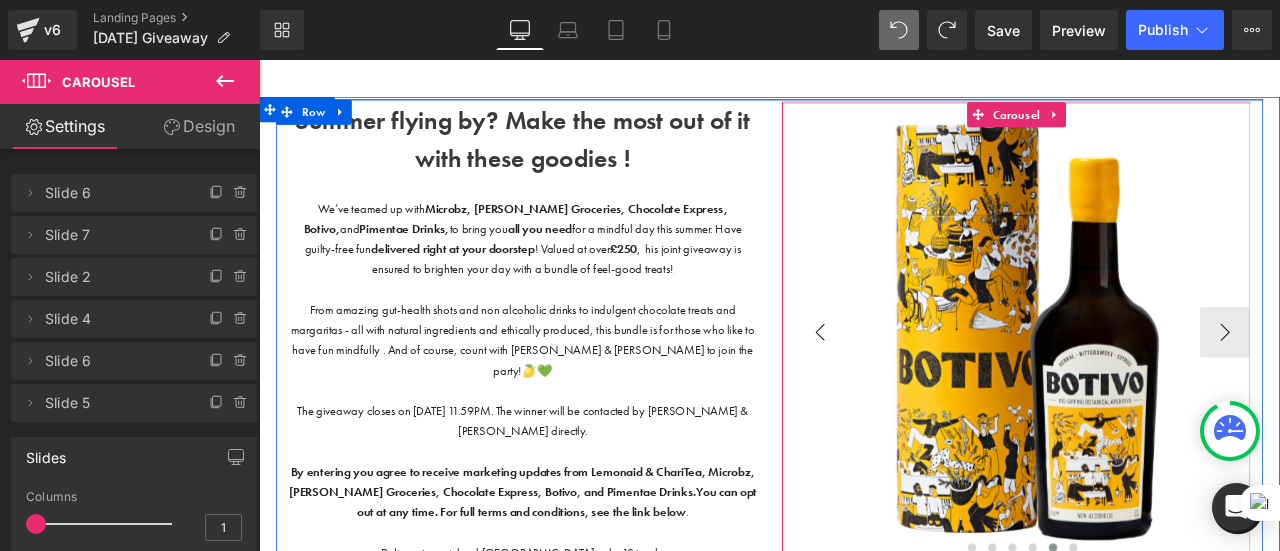 click on "‹" at bounding box center (924, 383) 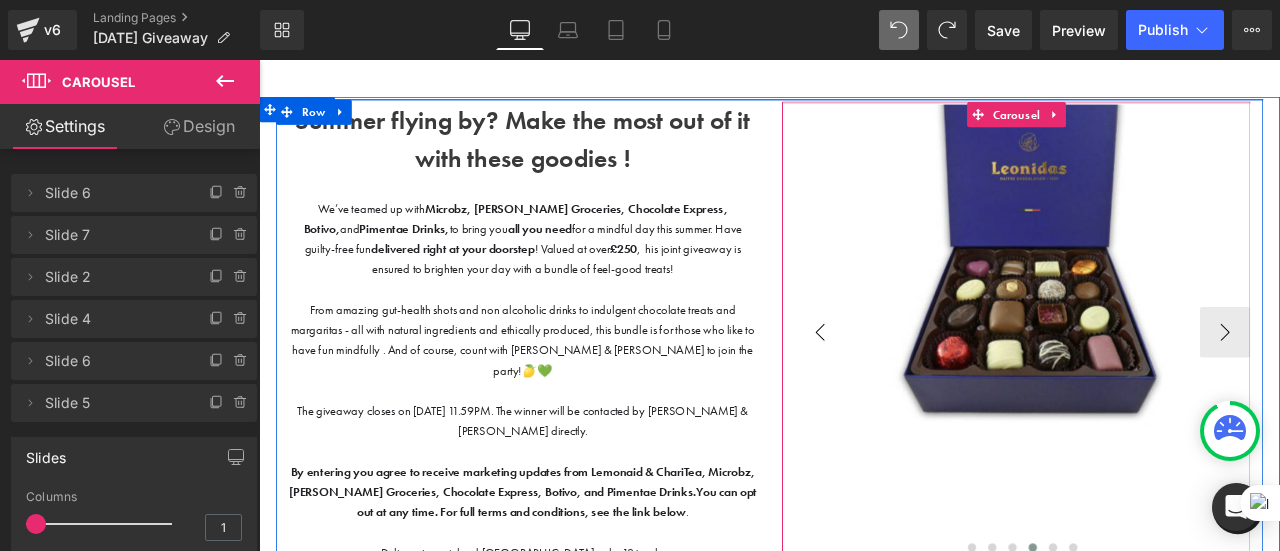 click on "‹" at bounding box center [924, 383] 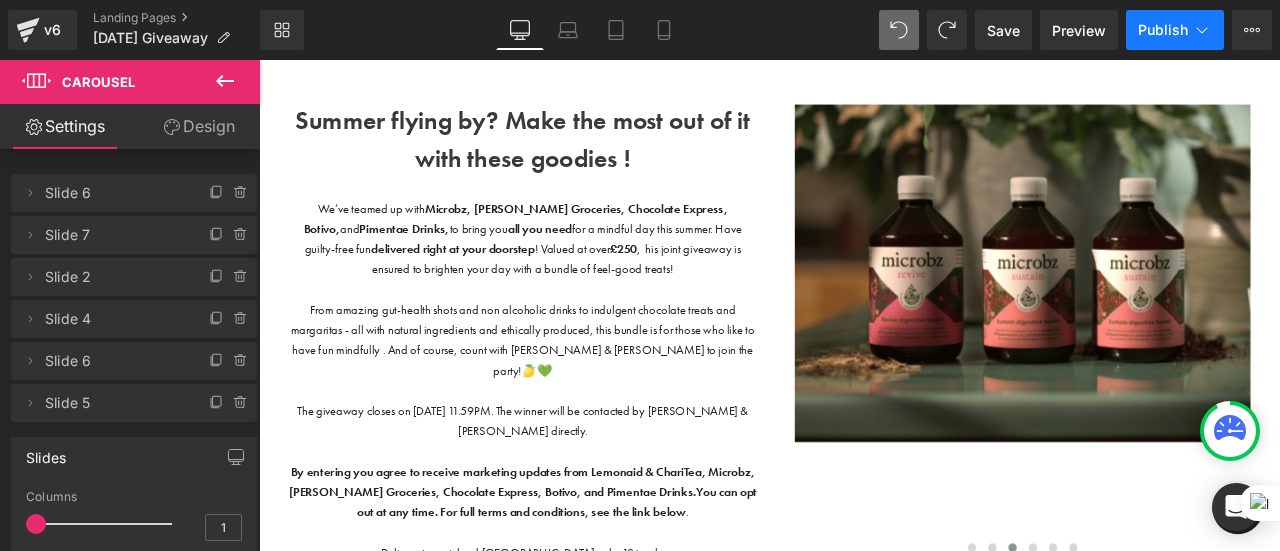 click on "Publish" at bounding box center (1163, 30) 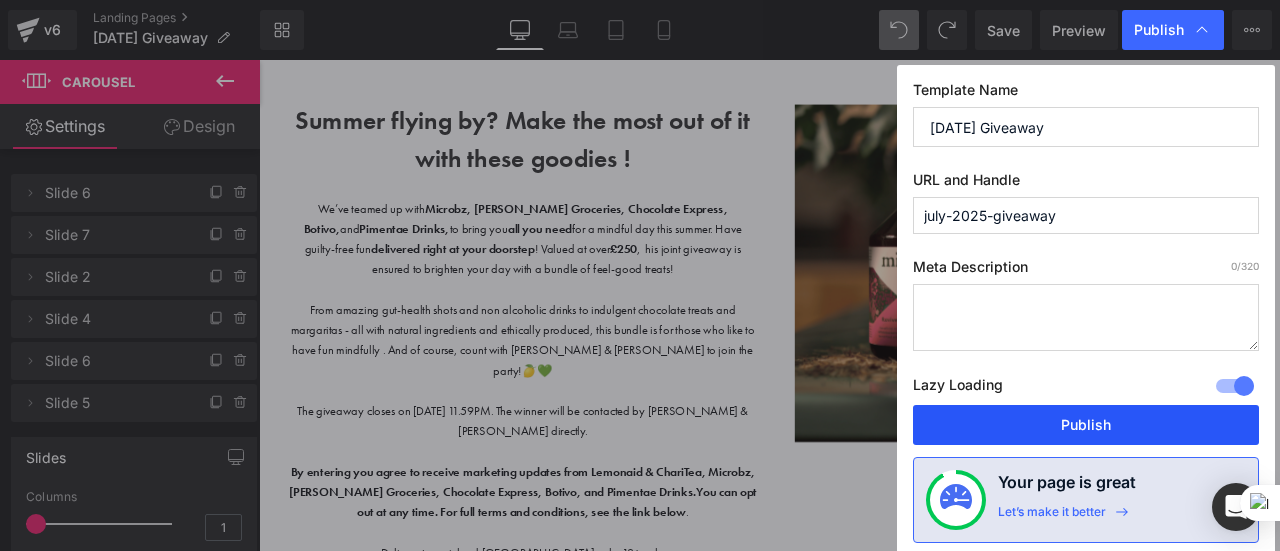 click on "Publish" at bounding box center [1086, 425] 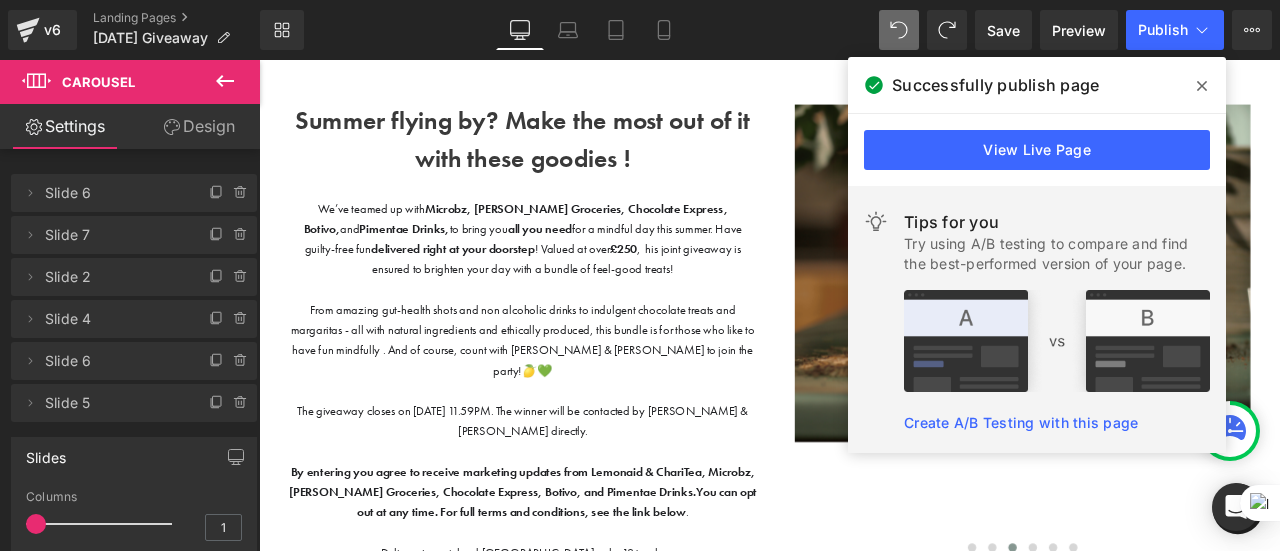 click 